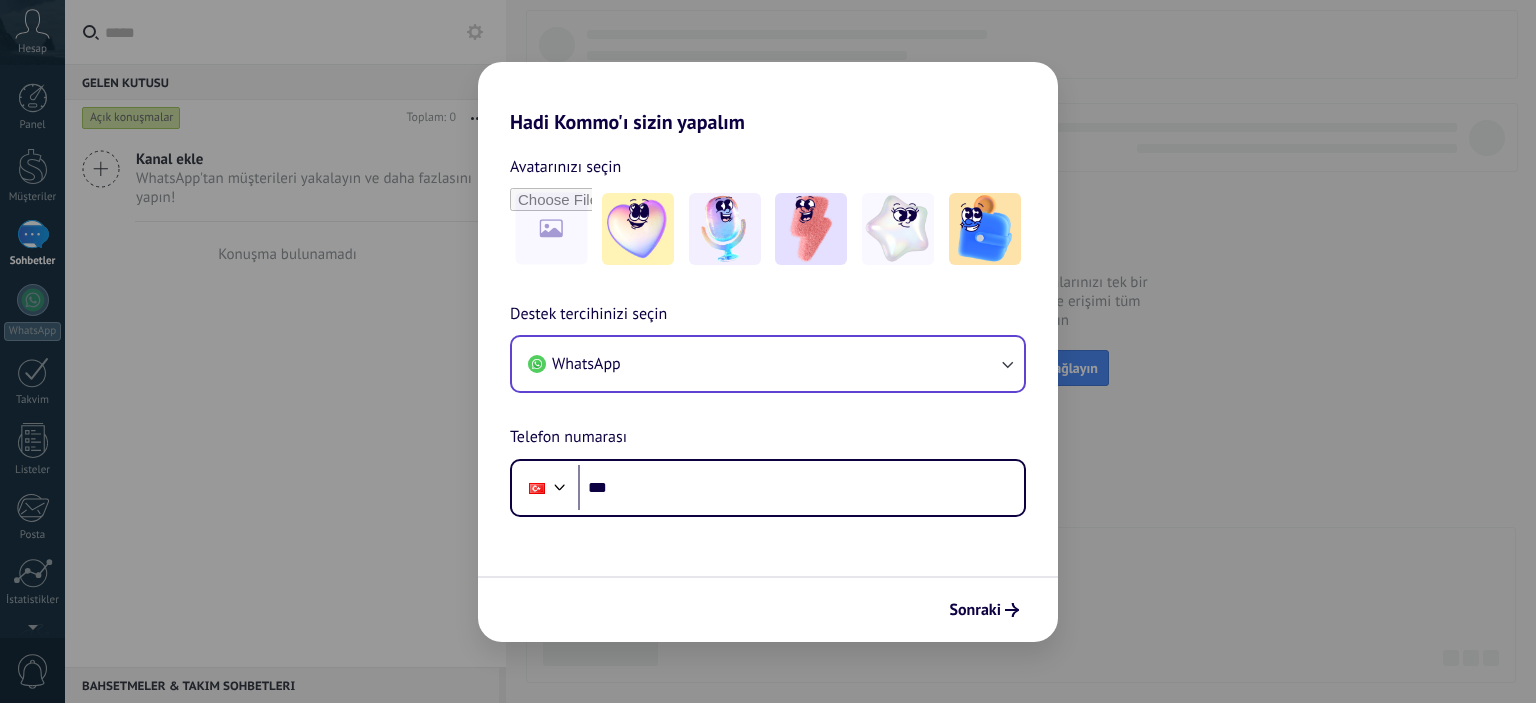 scroll, scrollTop: 0, scrollLeft: 0, axis: both 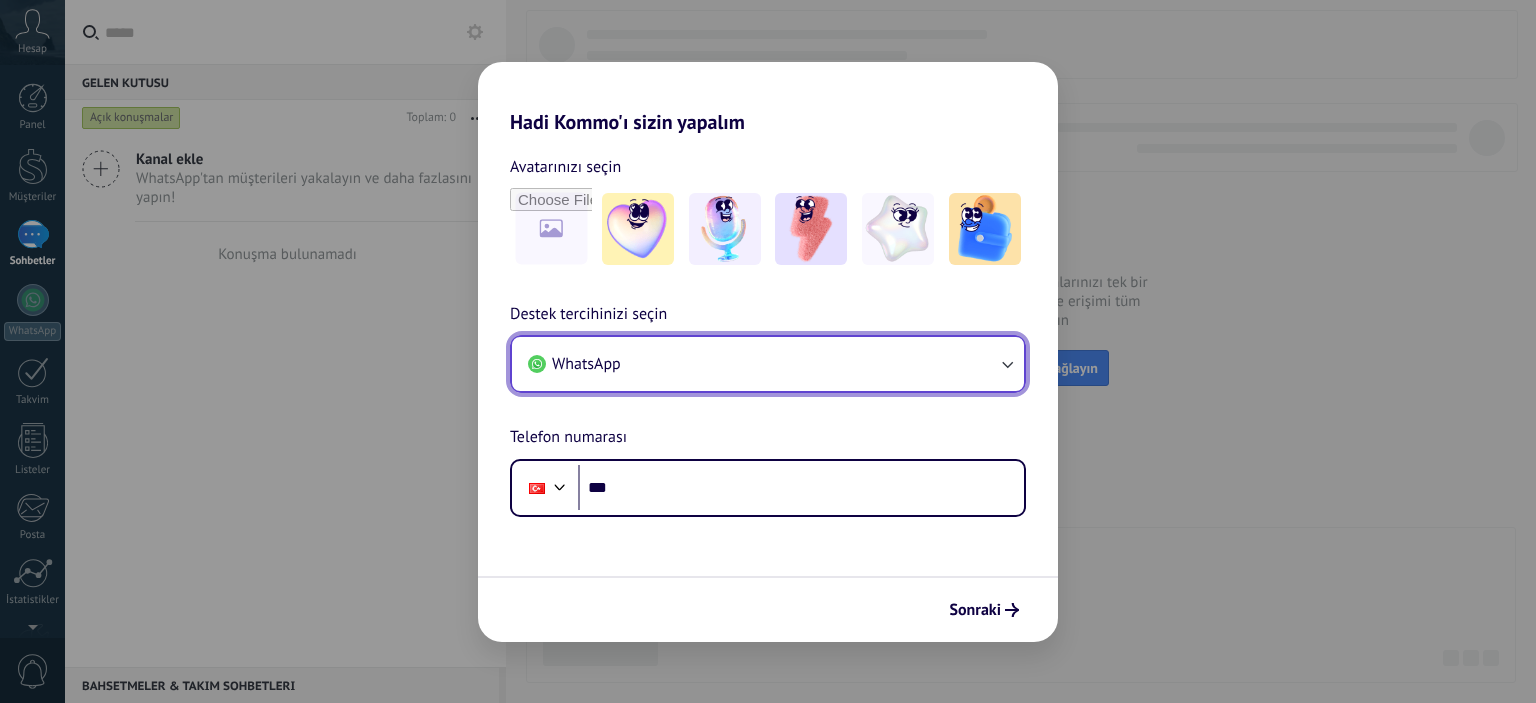 click on "WhatsApp" at bounding box center (768, 364) 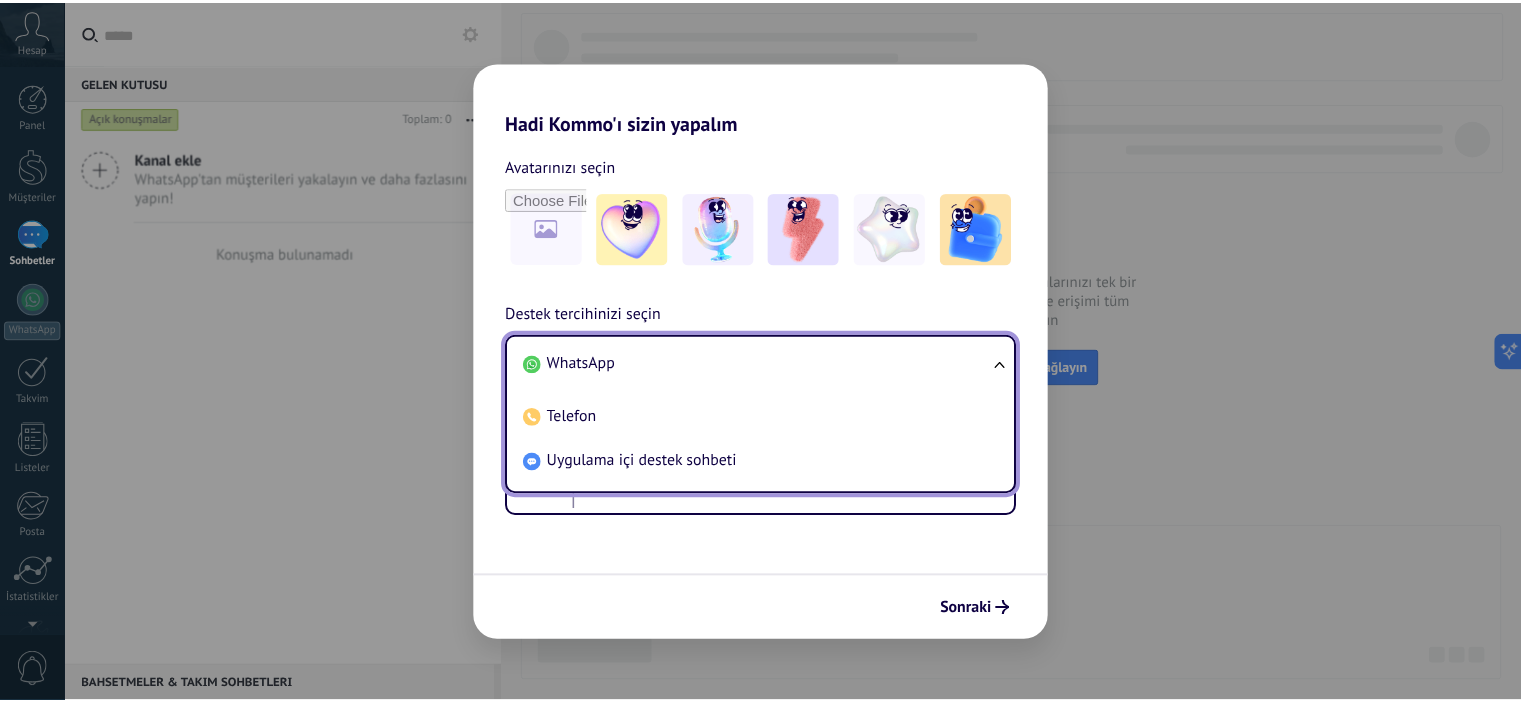 scroll, scrollTop: 0, scrollLeft: 0, axis: both 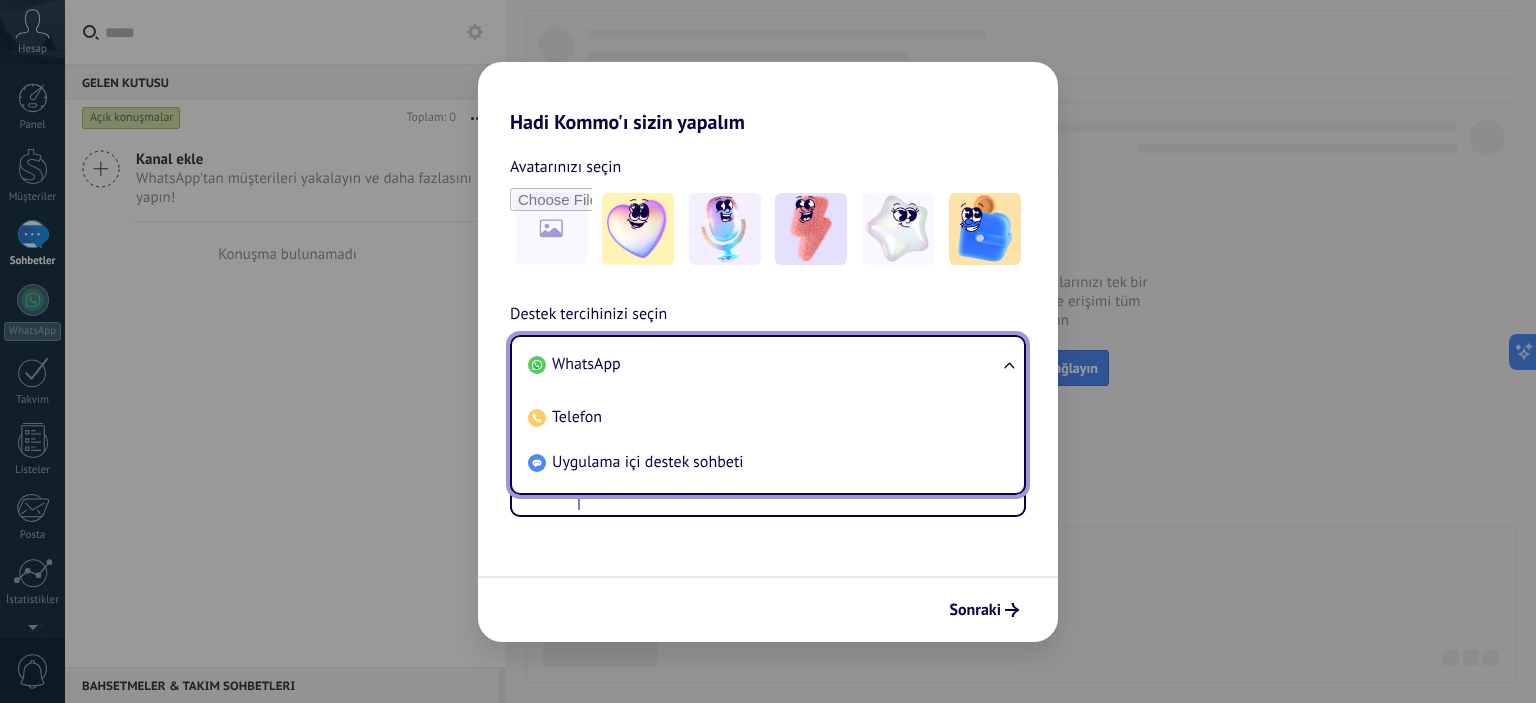click on "WhatsApp" at bounding box center (764, 364) 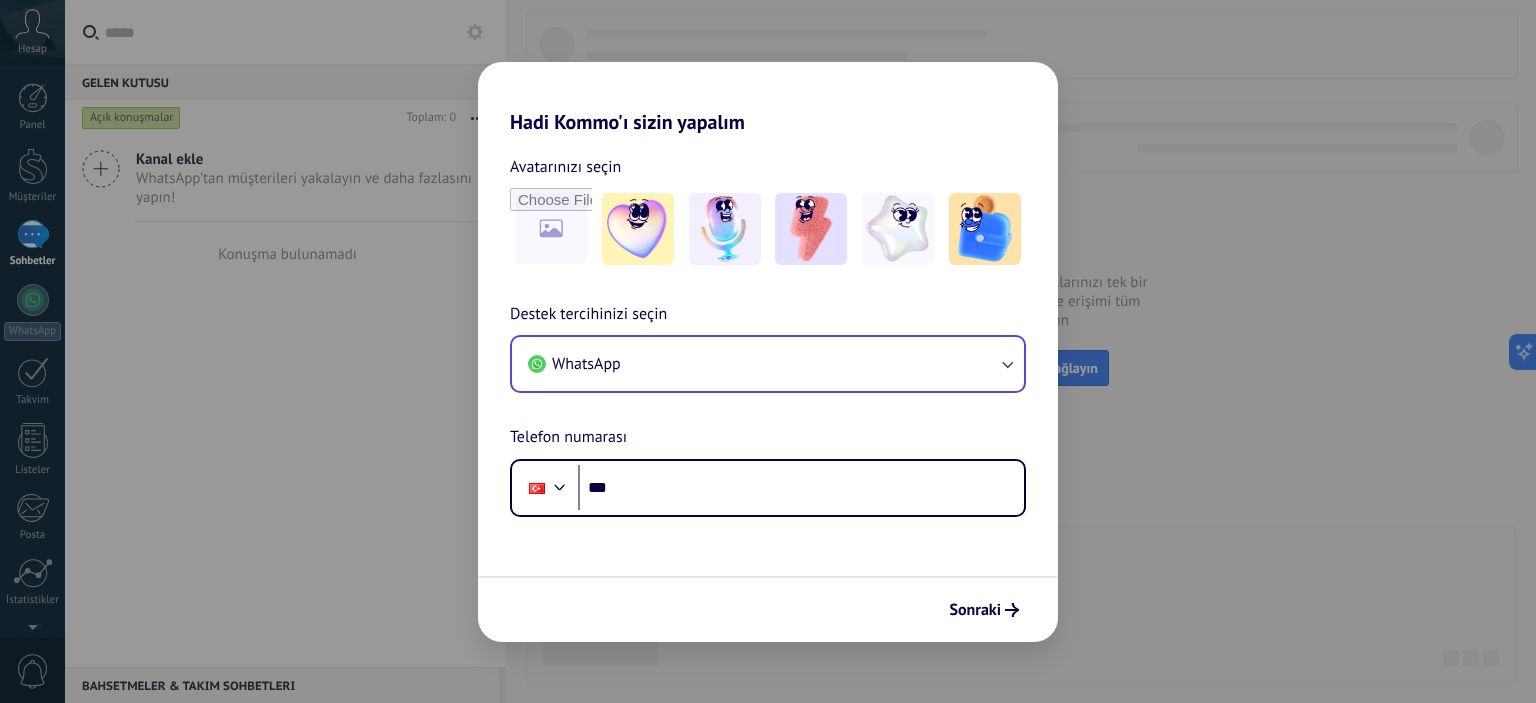 click on "Destek tercihinizi seçin" at bounding box center (588, 315) 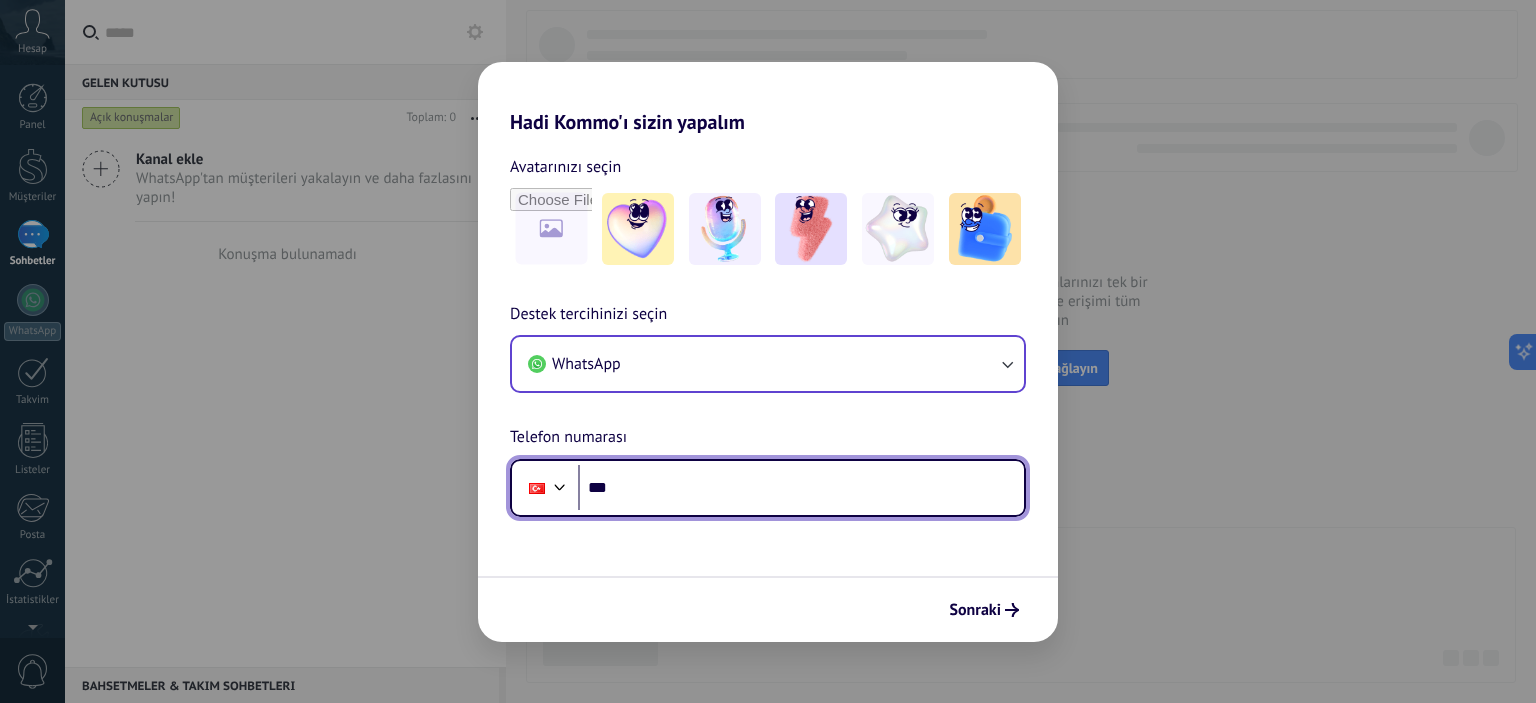 click on "***" at bounding box center (801, 488) 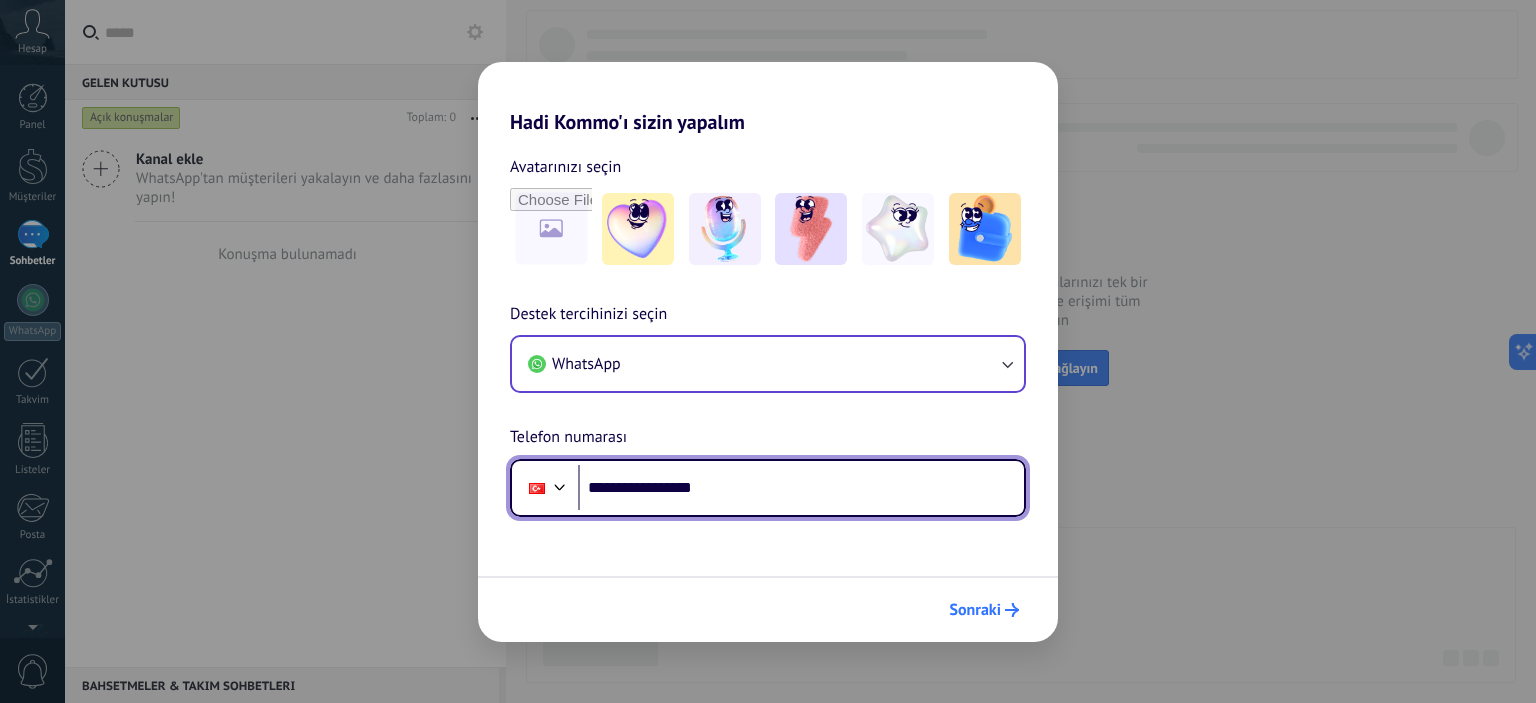 type on "**********" 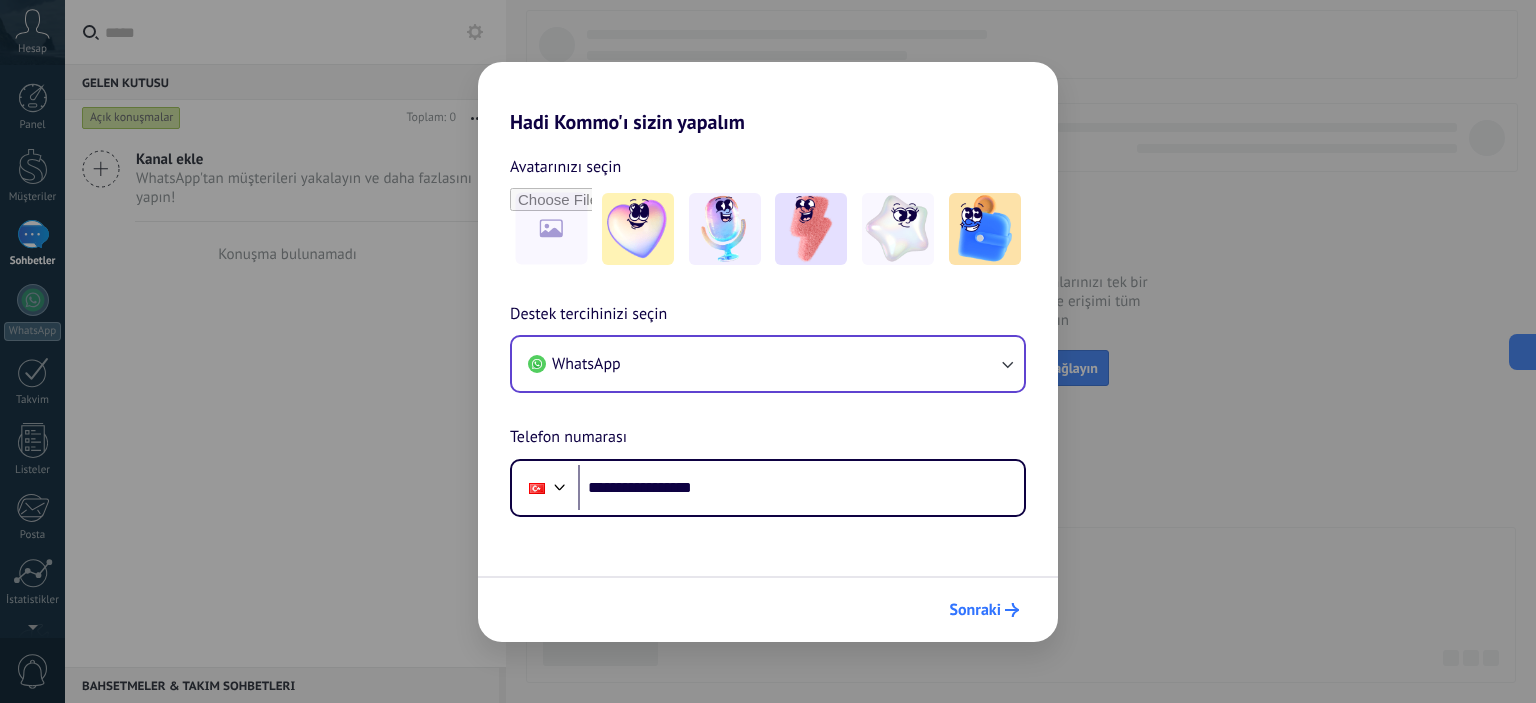 click on "Sonraki" at bounding box center [975, 610] 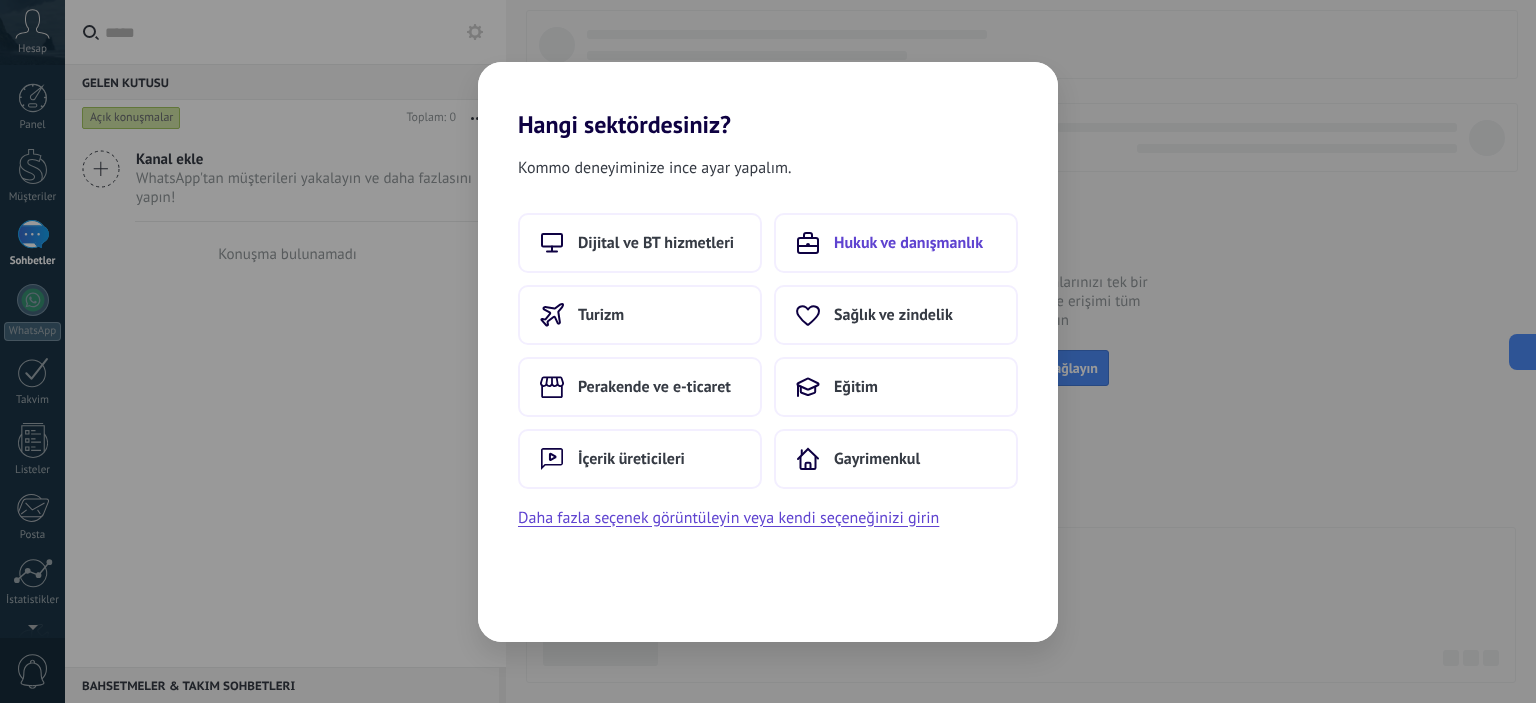 click on "Hukuk ve danışmanlık" at bounding box center (908, 243) 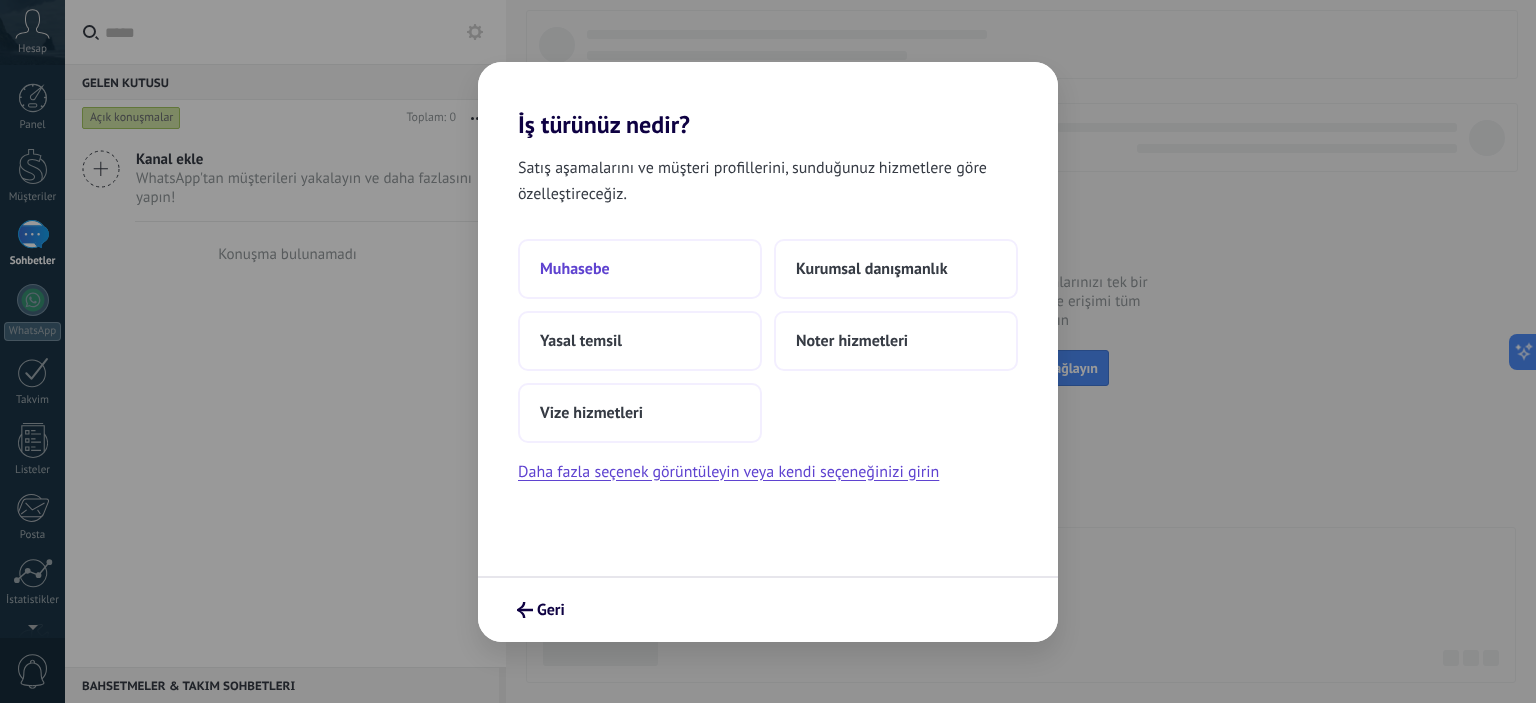 click on "Muhasebe" at bounding box center [575, 269] 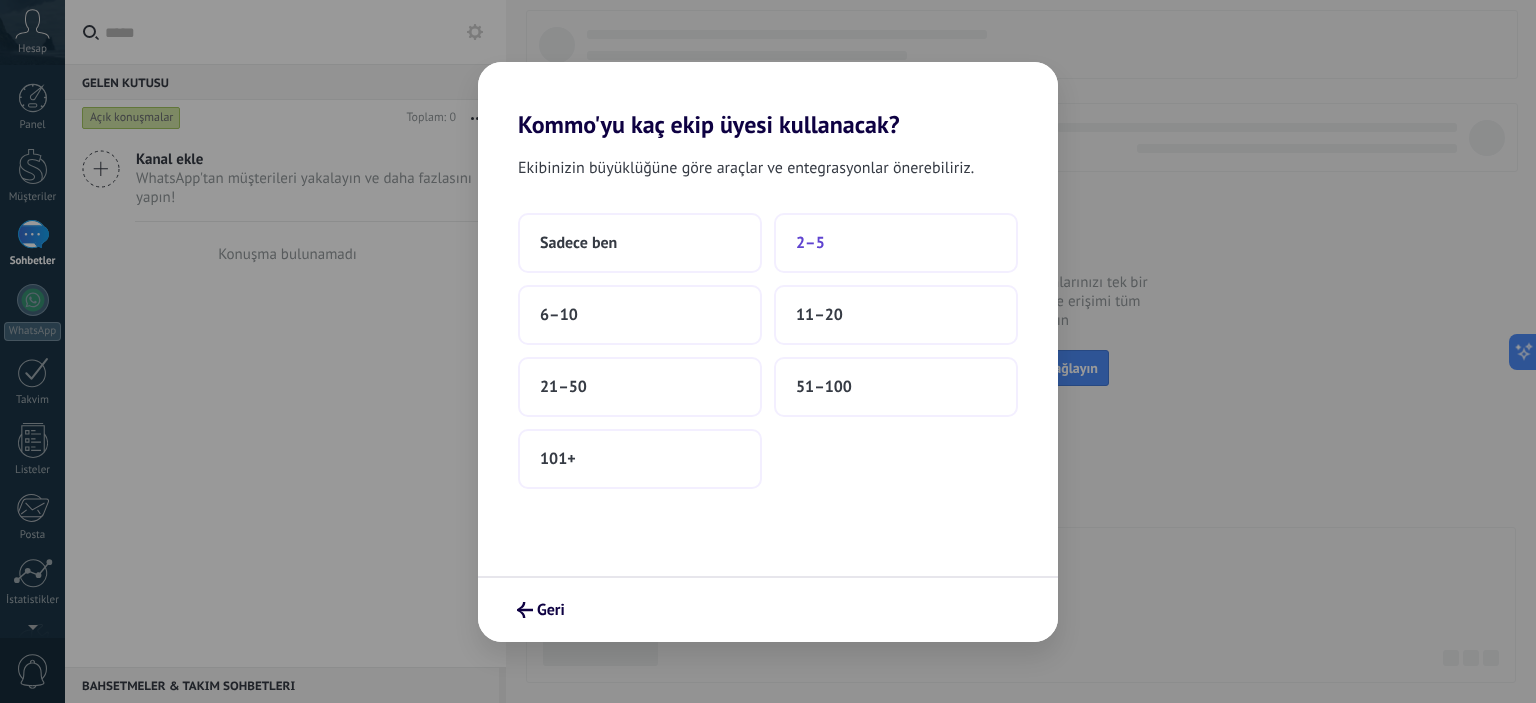 click on "2–5" at bounding box center (896, 243) 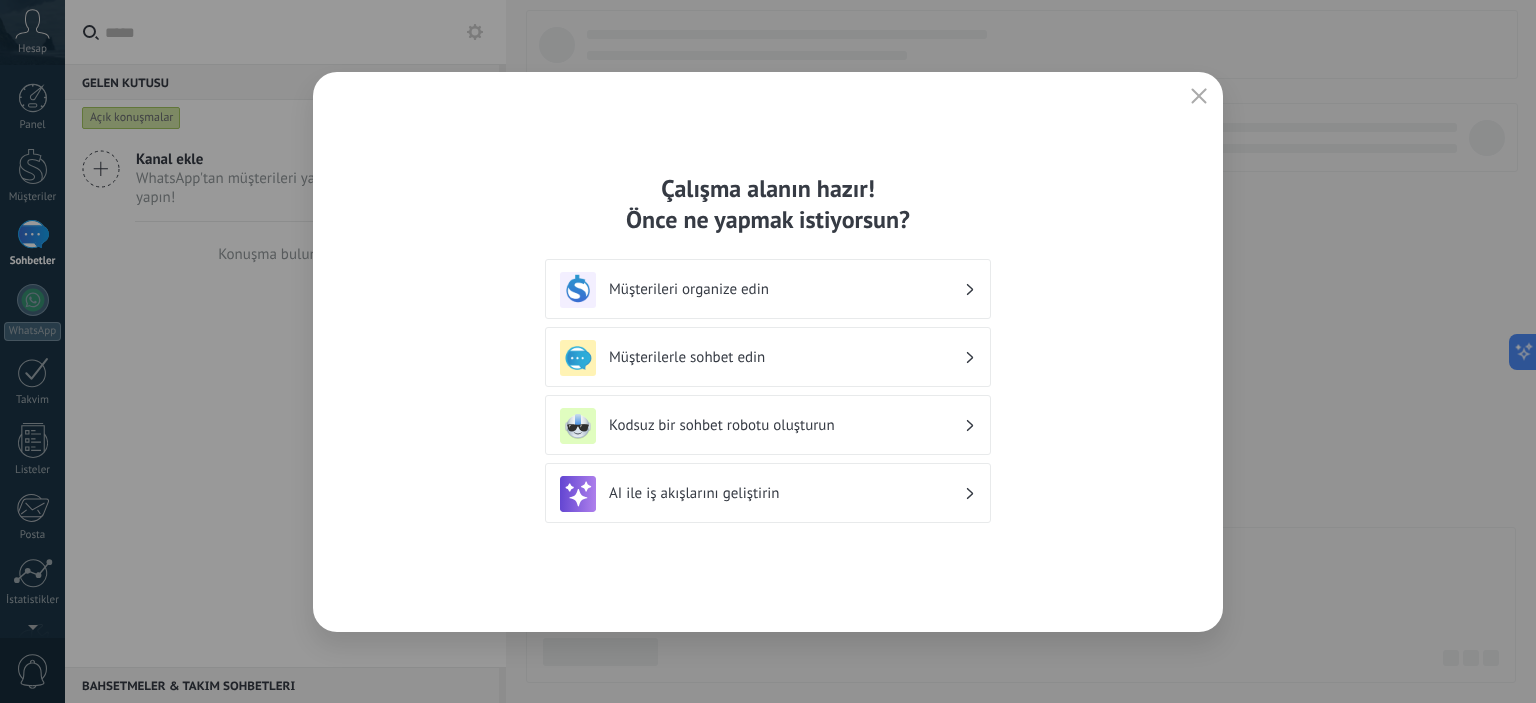 click on "Müşterileri organize edin" at bounding box center (768, 290) 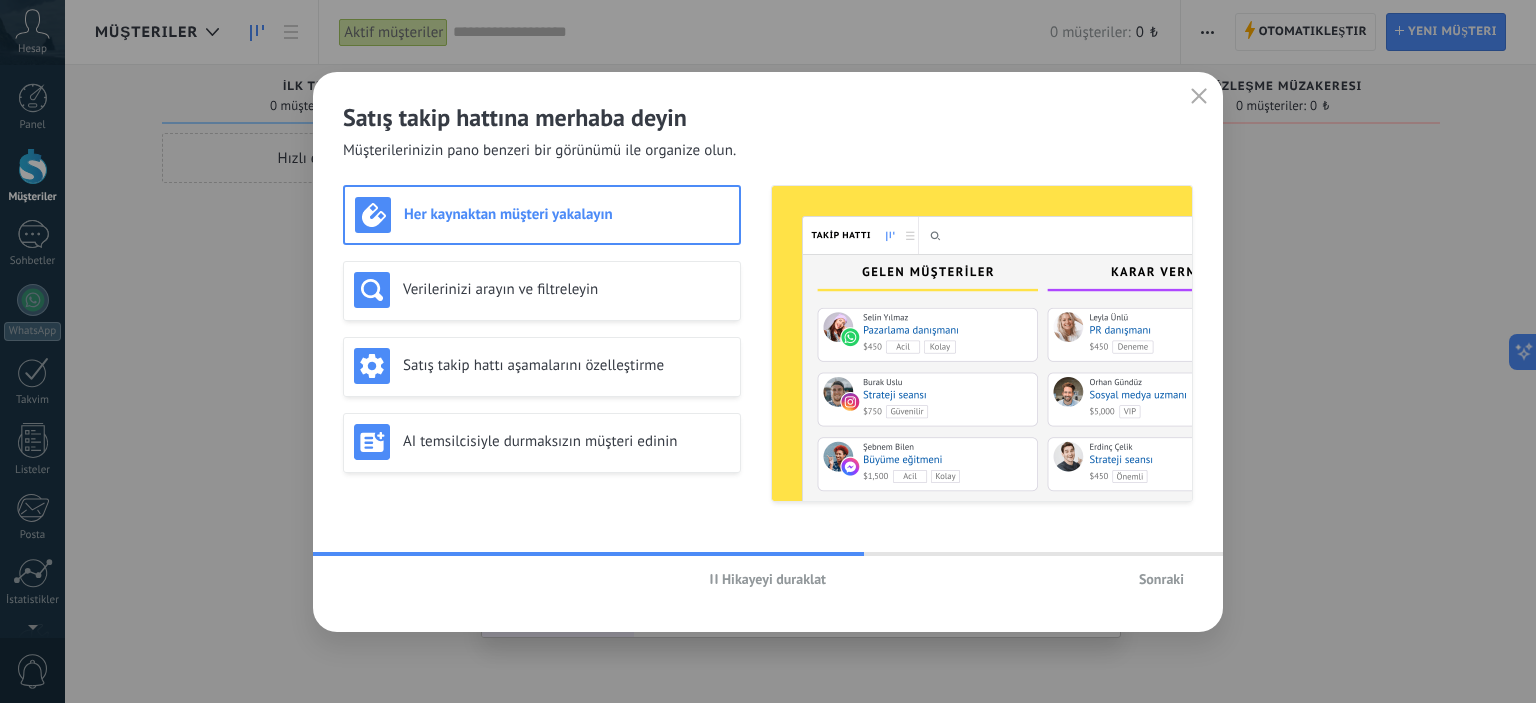 click 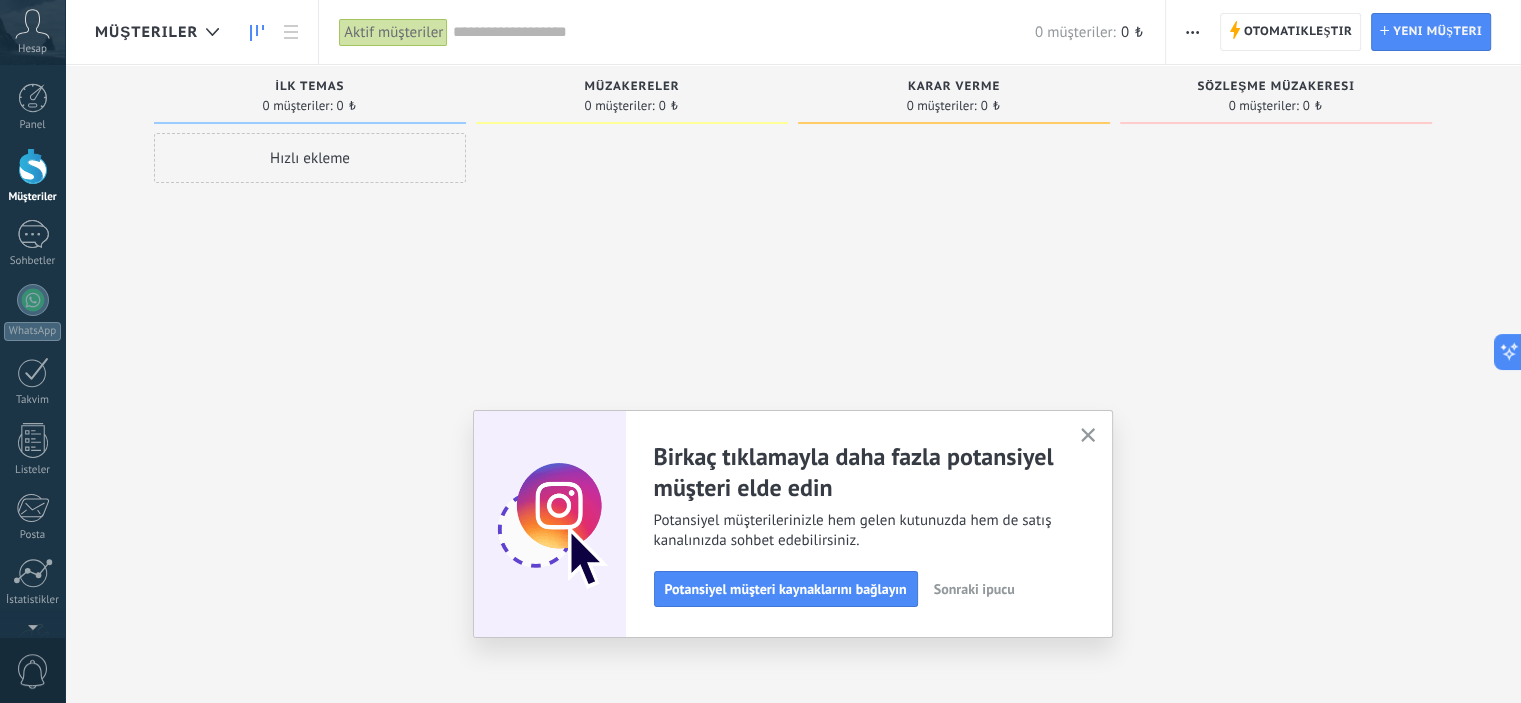 scroll, scrollTop: 128, scrollLeft: 0, axis: vertical 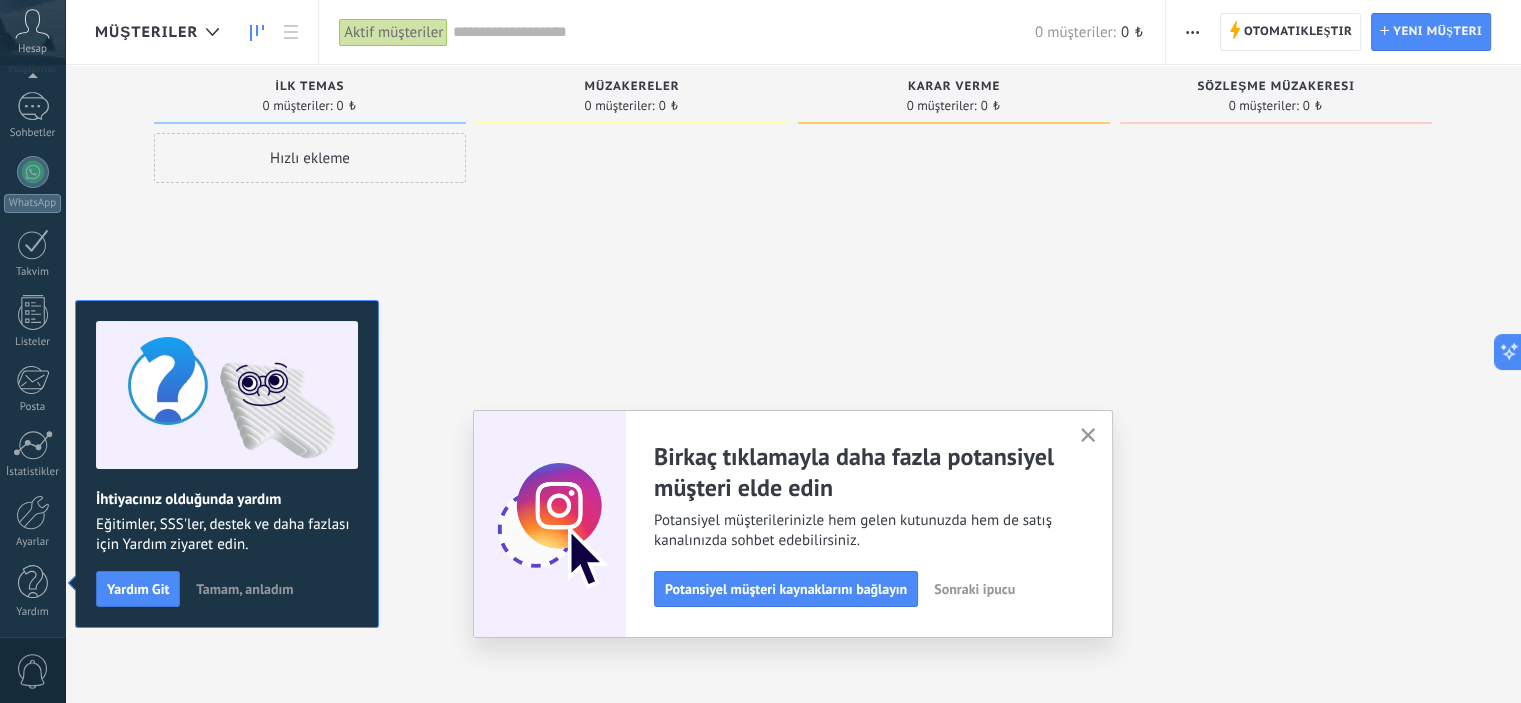 click 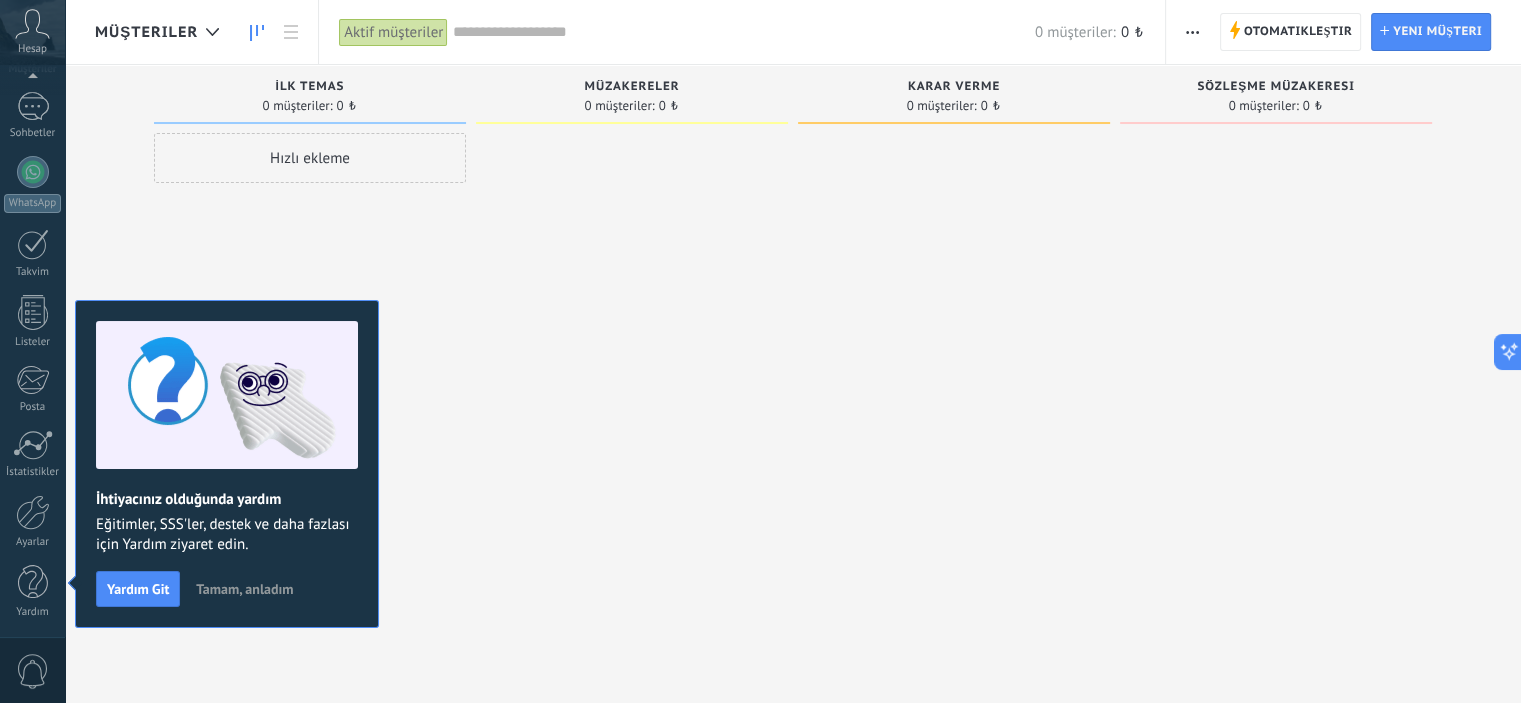 click on "Tamam, anladım" at bounding box center [244, 589] 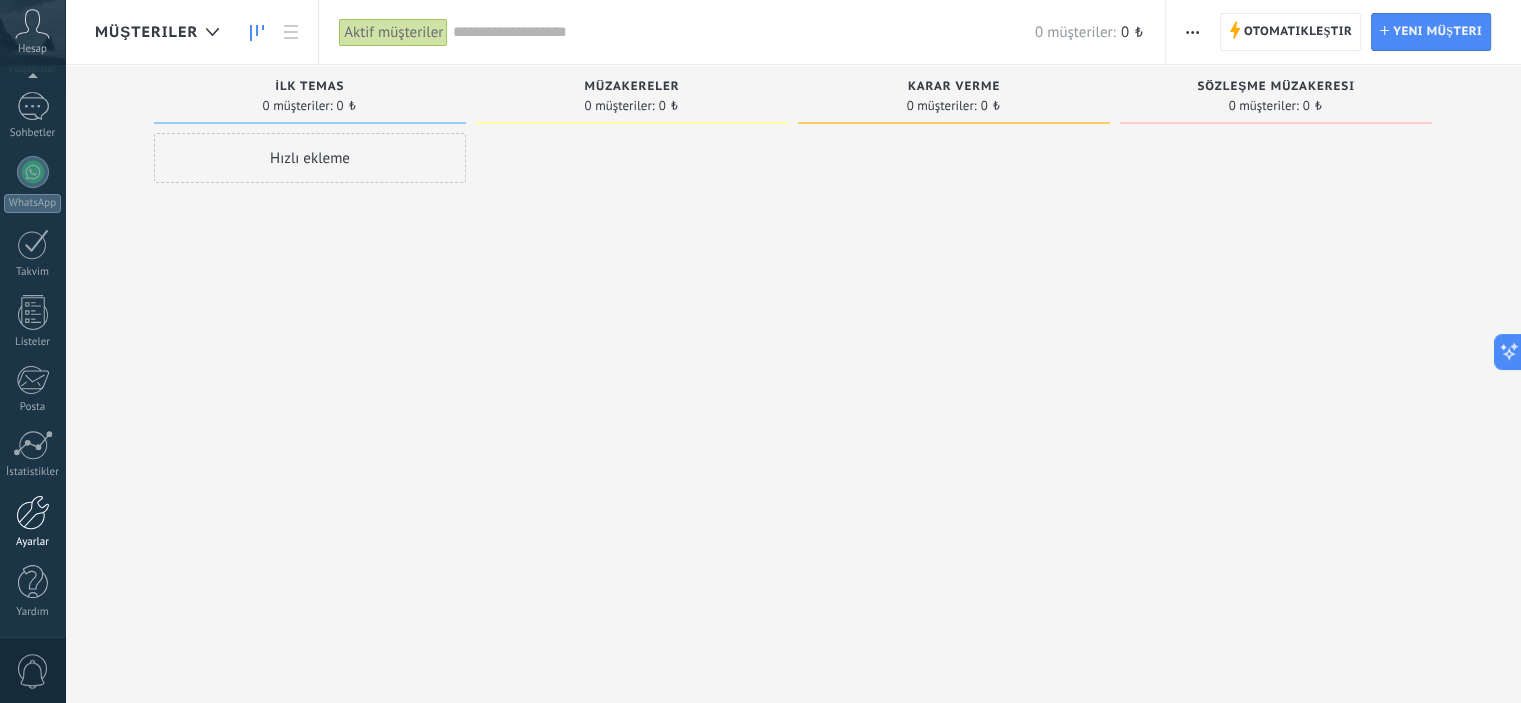 click at bounding box center (33, 512) 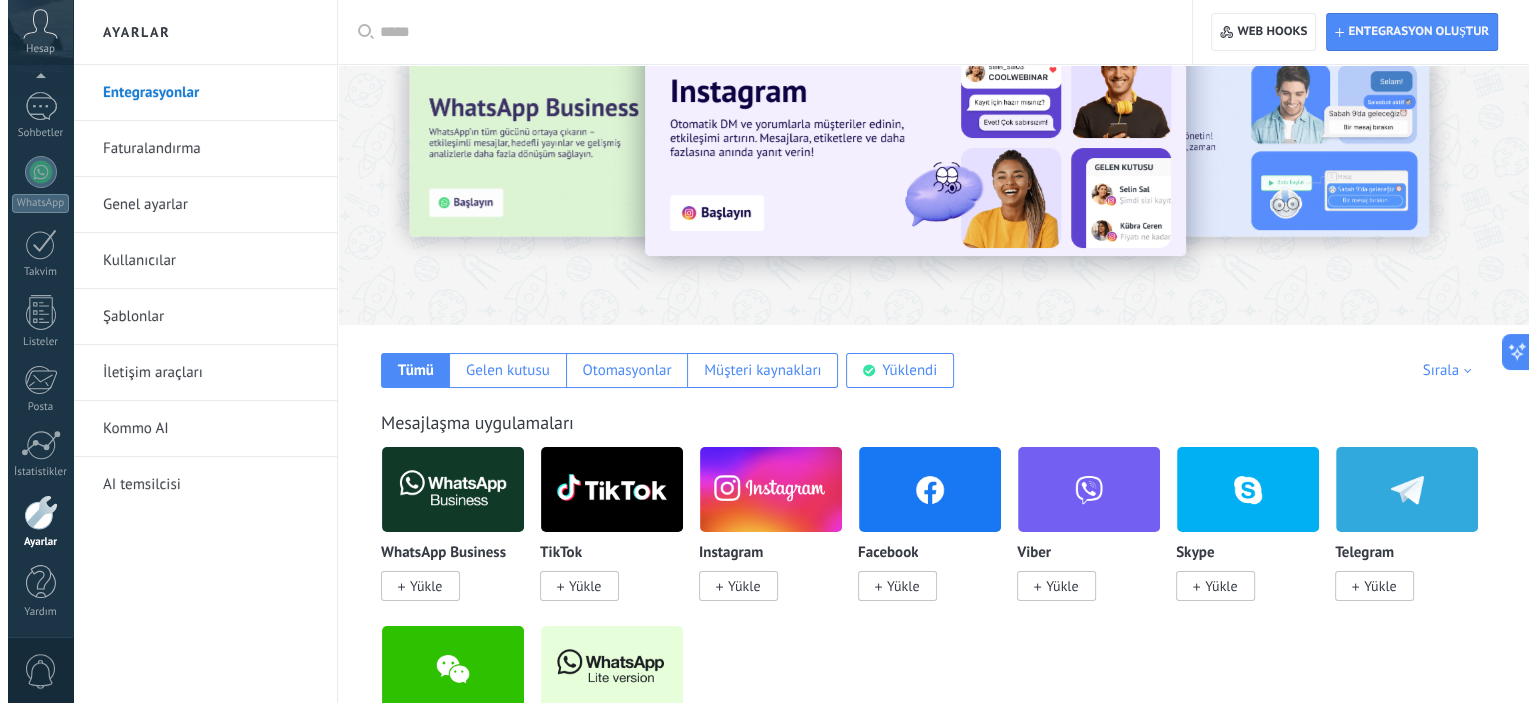scroll, scrollTop: 100, scrollLeft: 0, axis: vertical 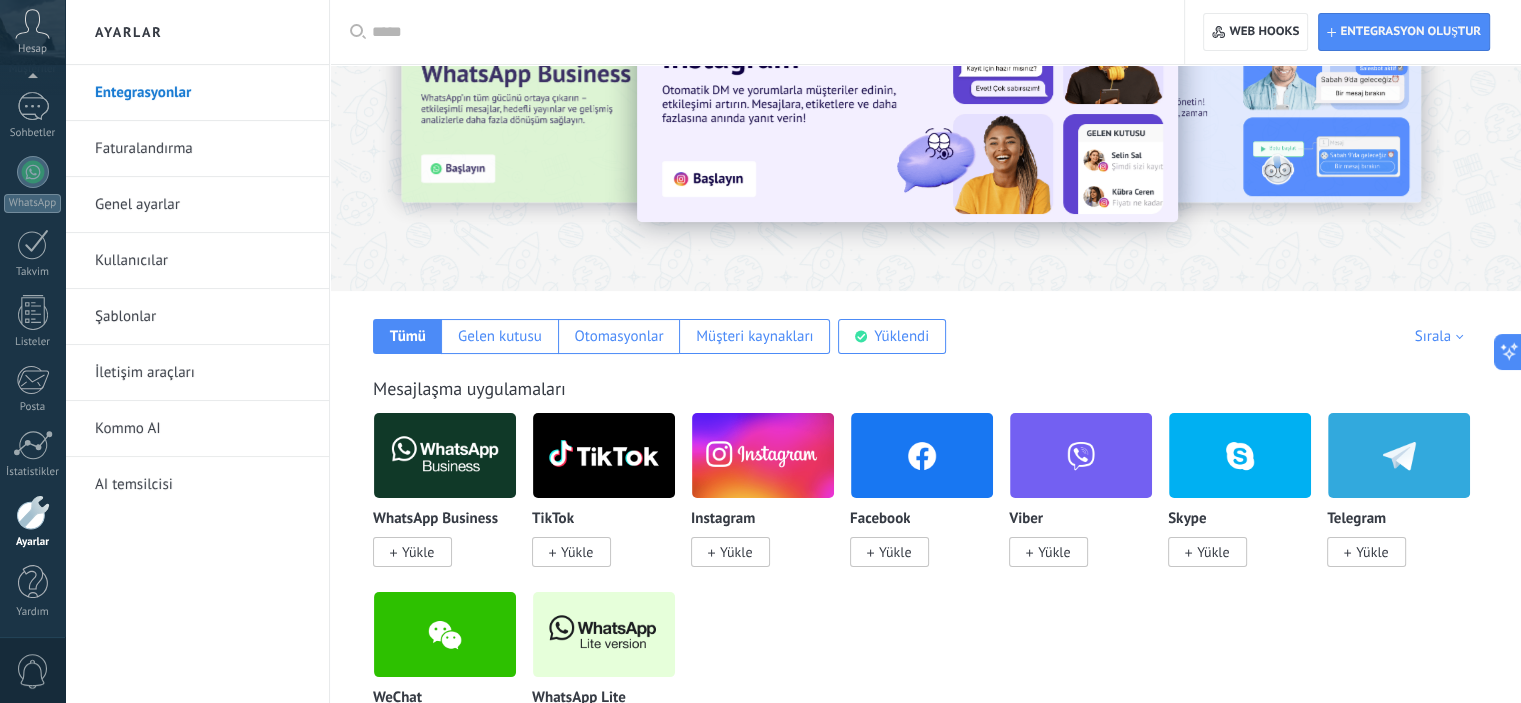 click at bounding box center [436, 127] 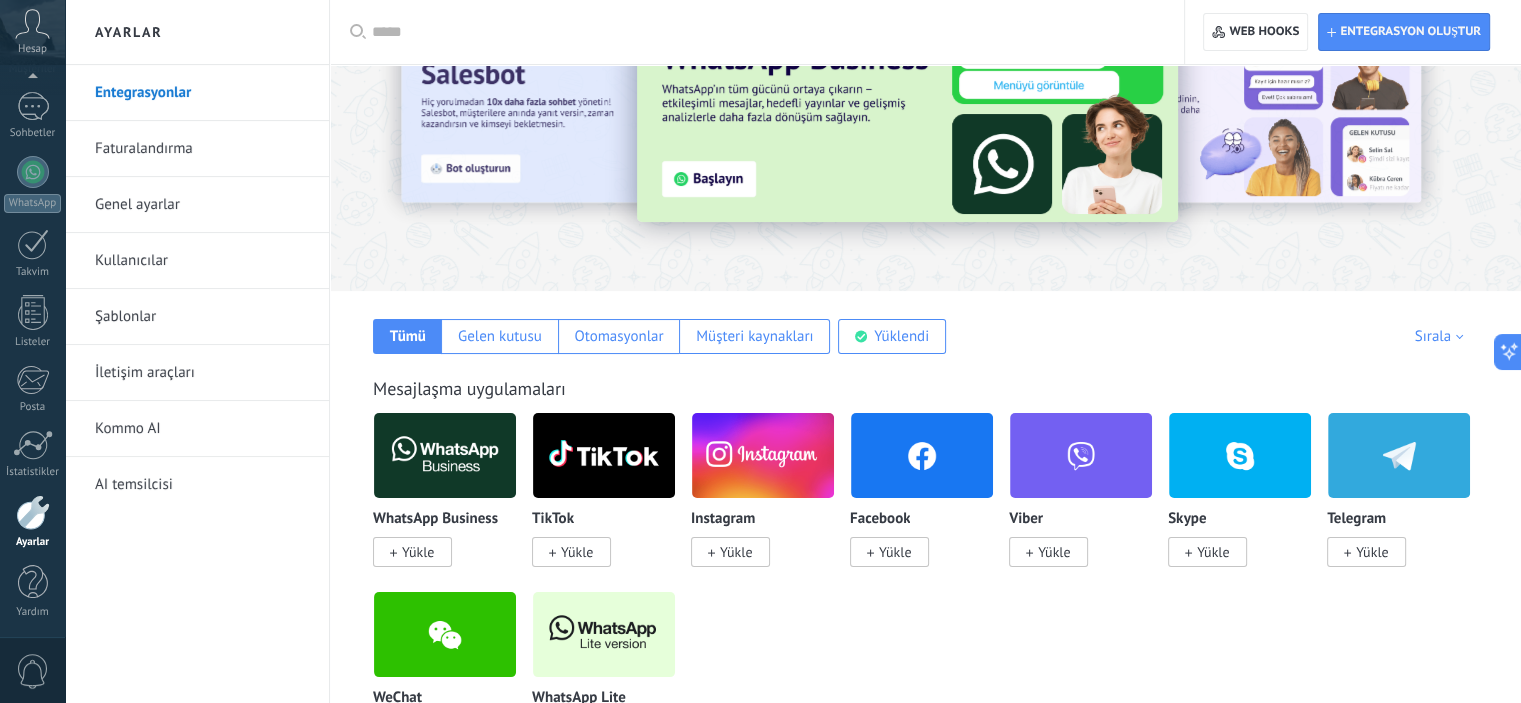 click at bounding box center (907, 109) 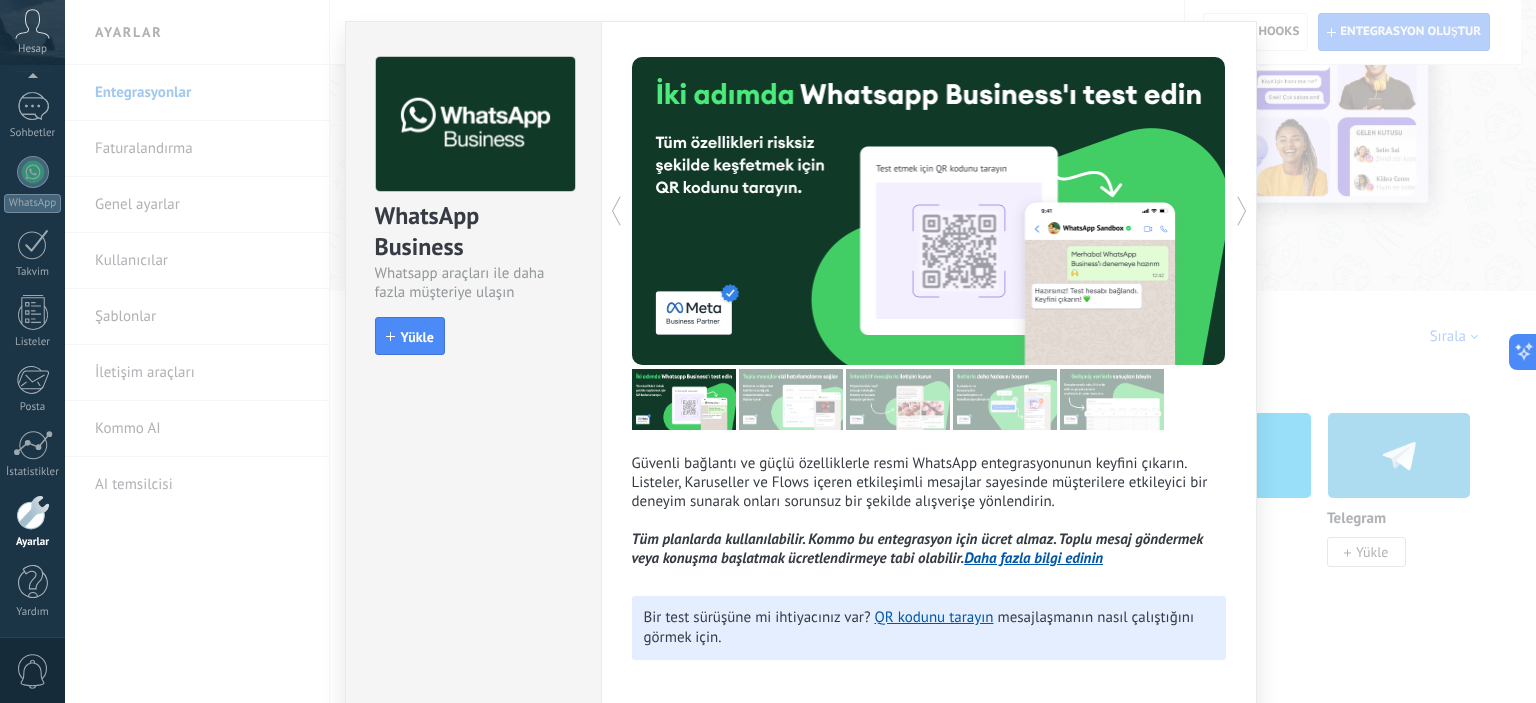 scroll, scrollTop: 100, scrollLeft: 0, axis: vertical 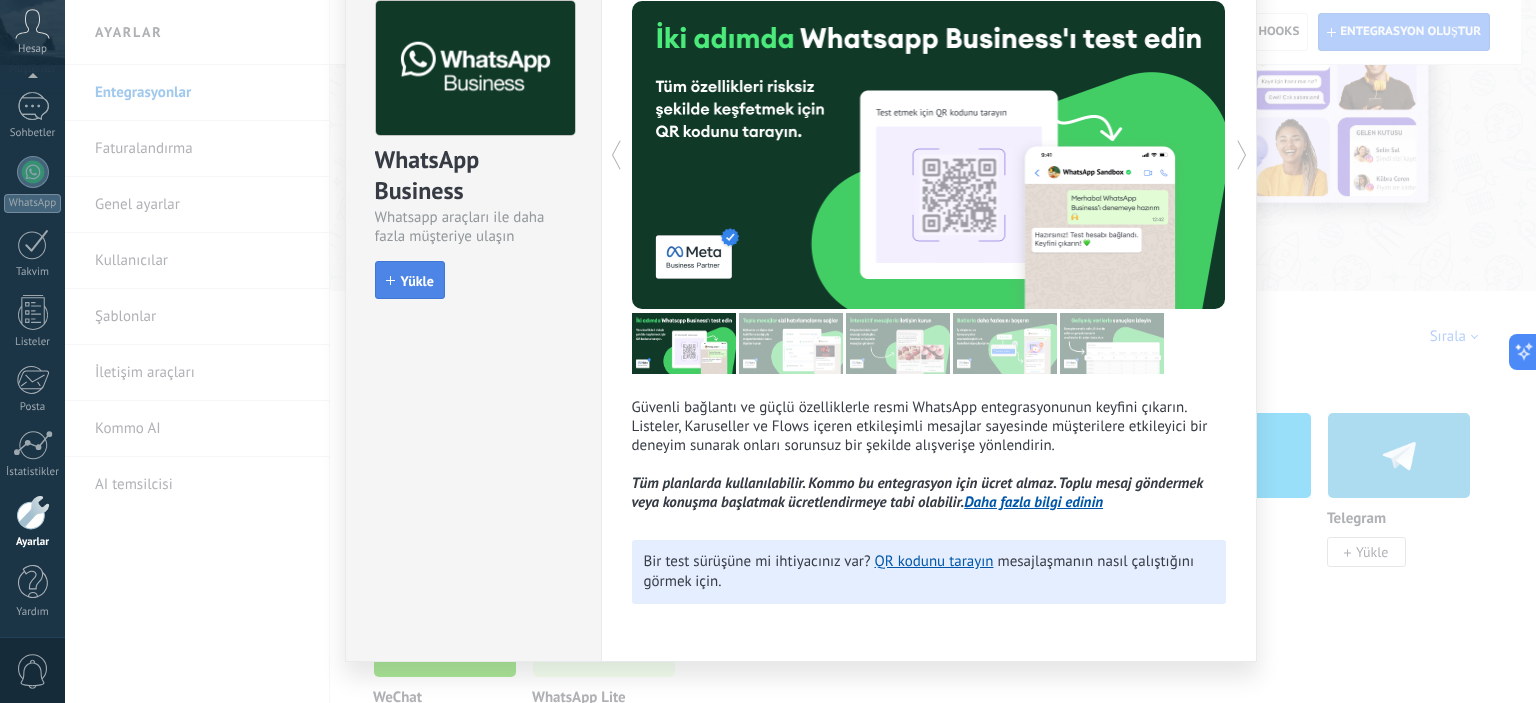 click on "Yükle" at bounding box center (417, 281) 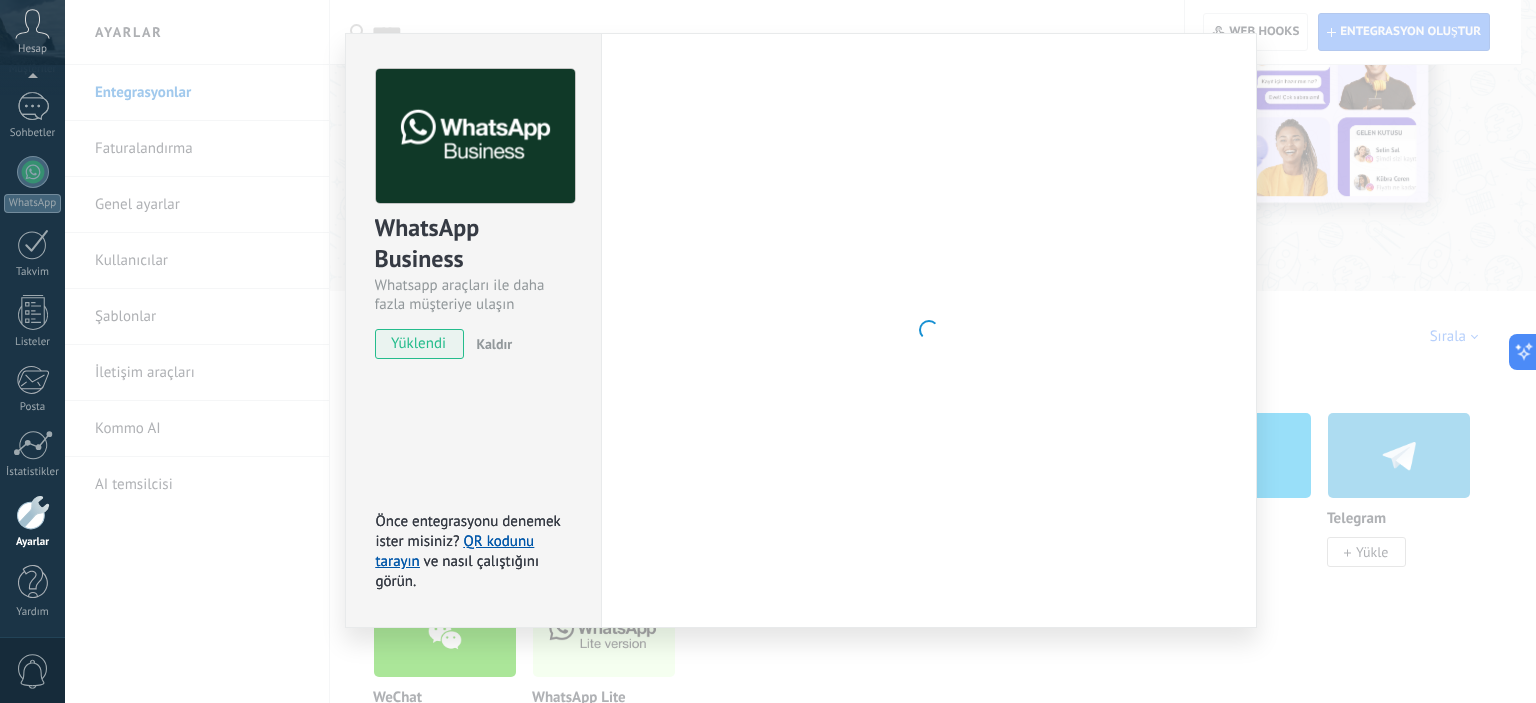 scroll, scrollTop: 100, scrollLeft: 0, axis: vertical 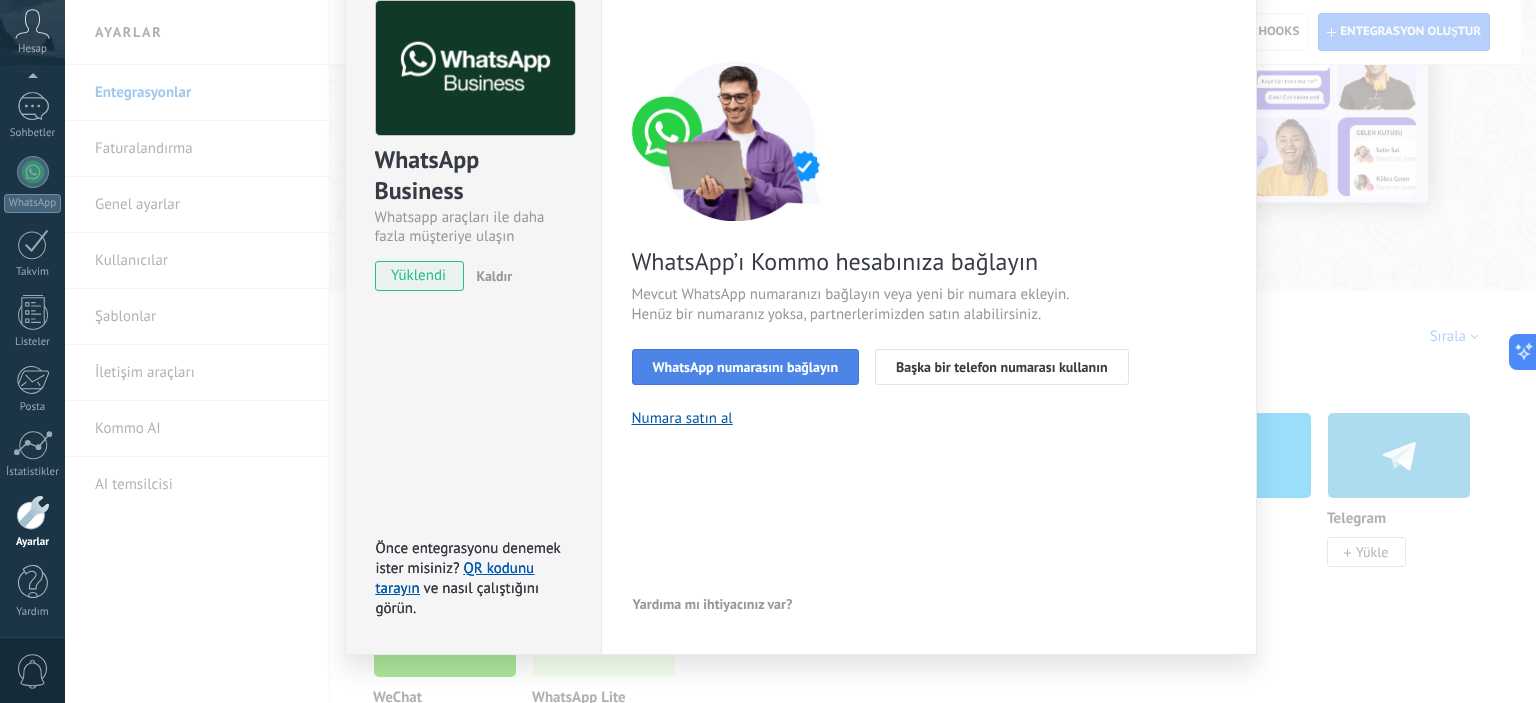 click on "WhatsApp numarasını bağlayın" at bounding box center [746, 367] 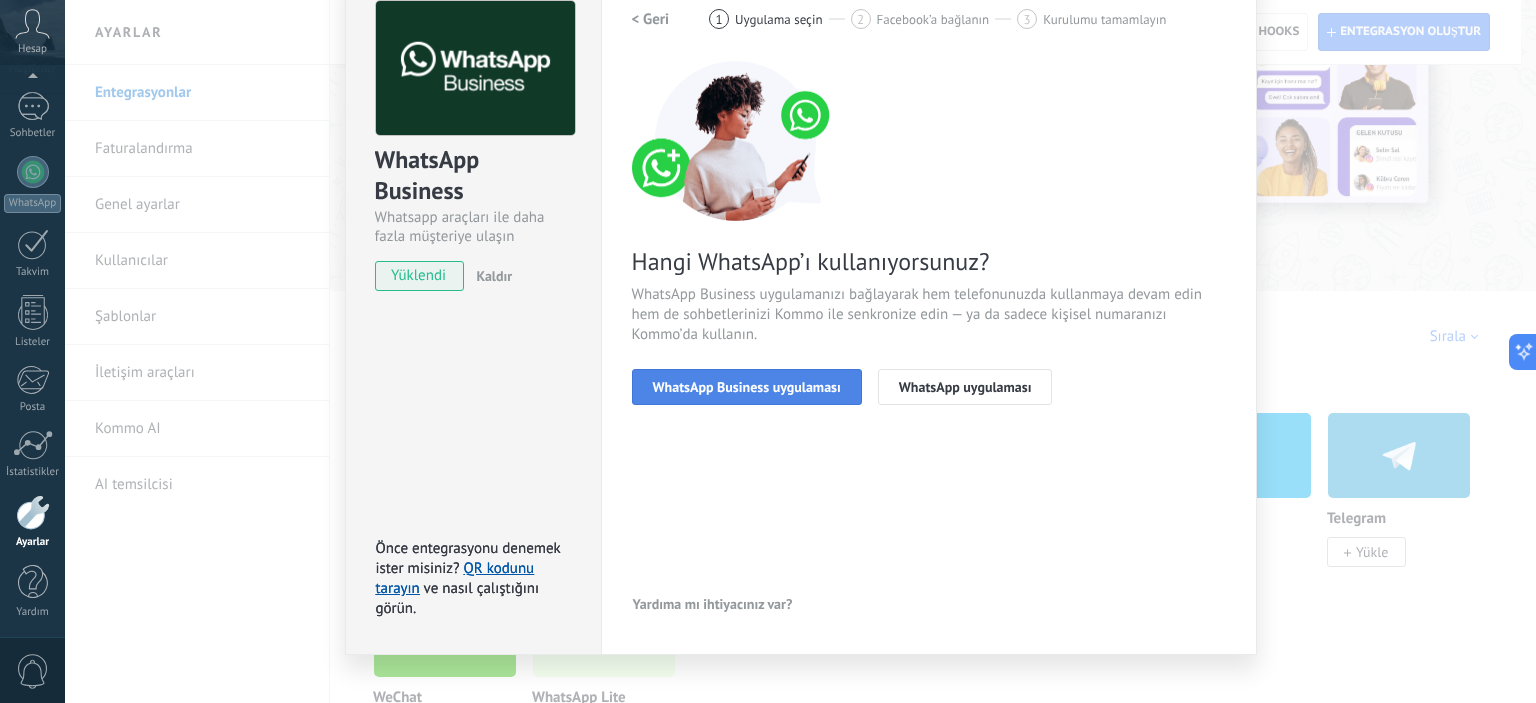 click on "WhatsApp Business uygulaması" at bounding box center (747, 387) 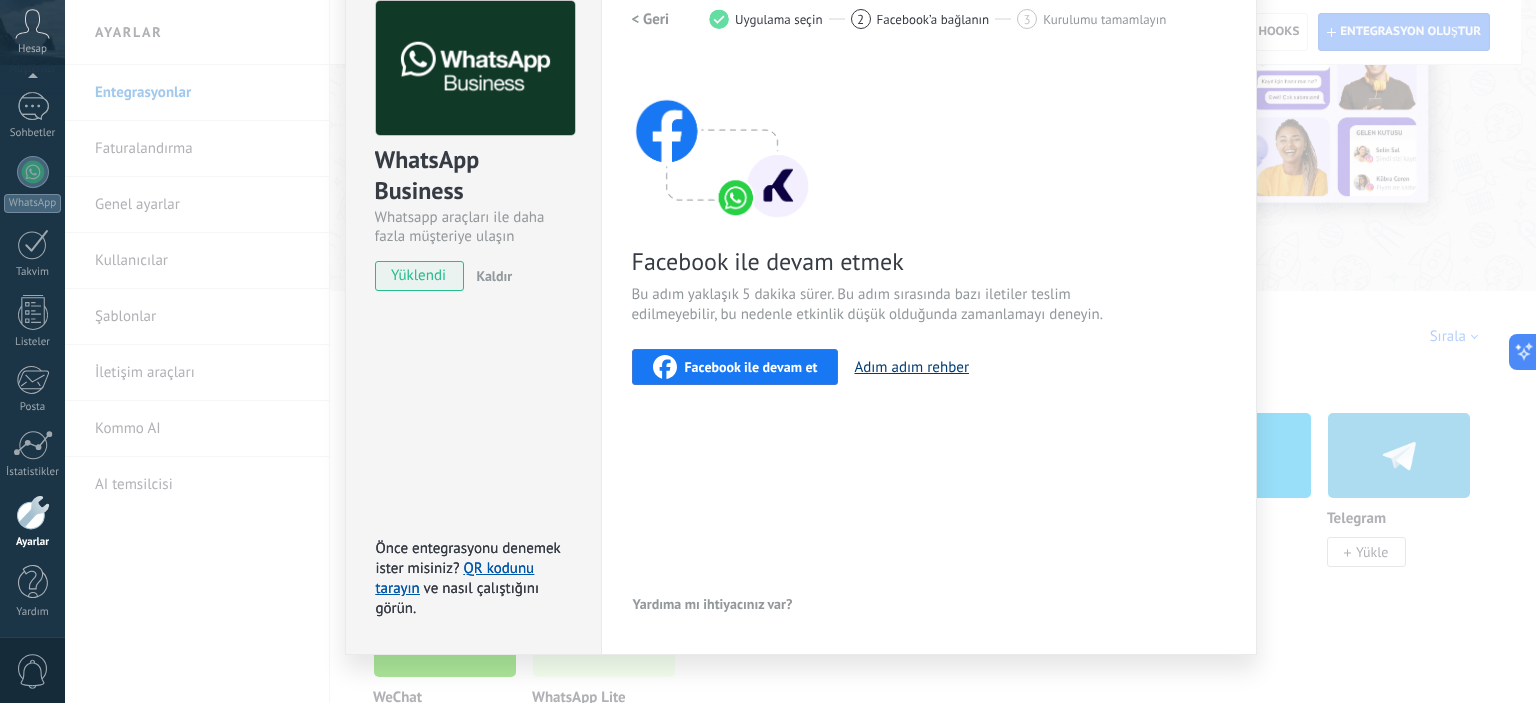click on "Adım adım rehber" at bounding box center (911, 367) 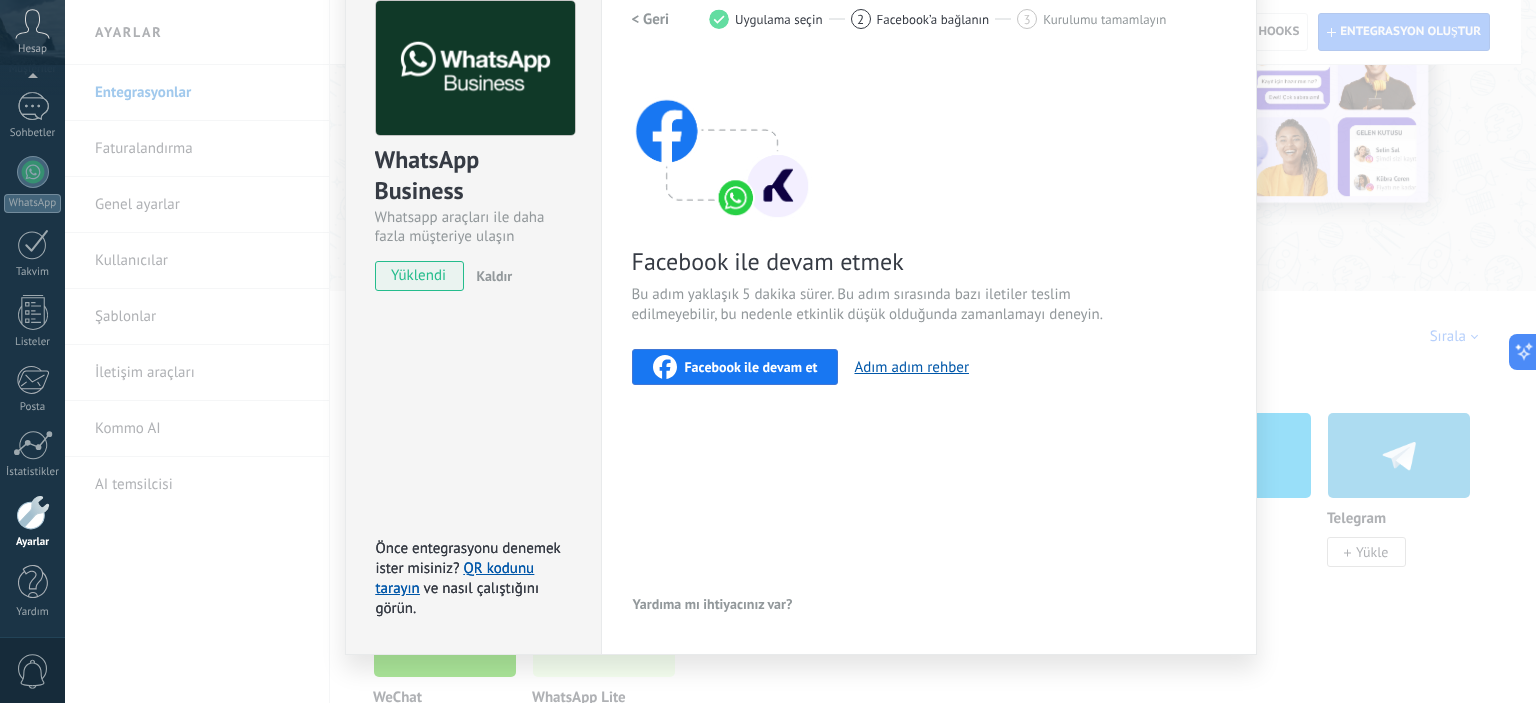click on "Facebook ile devam et" at bounding box center [751, 367] 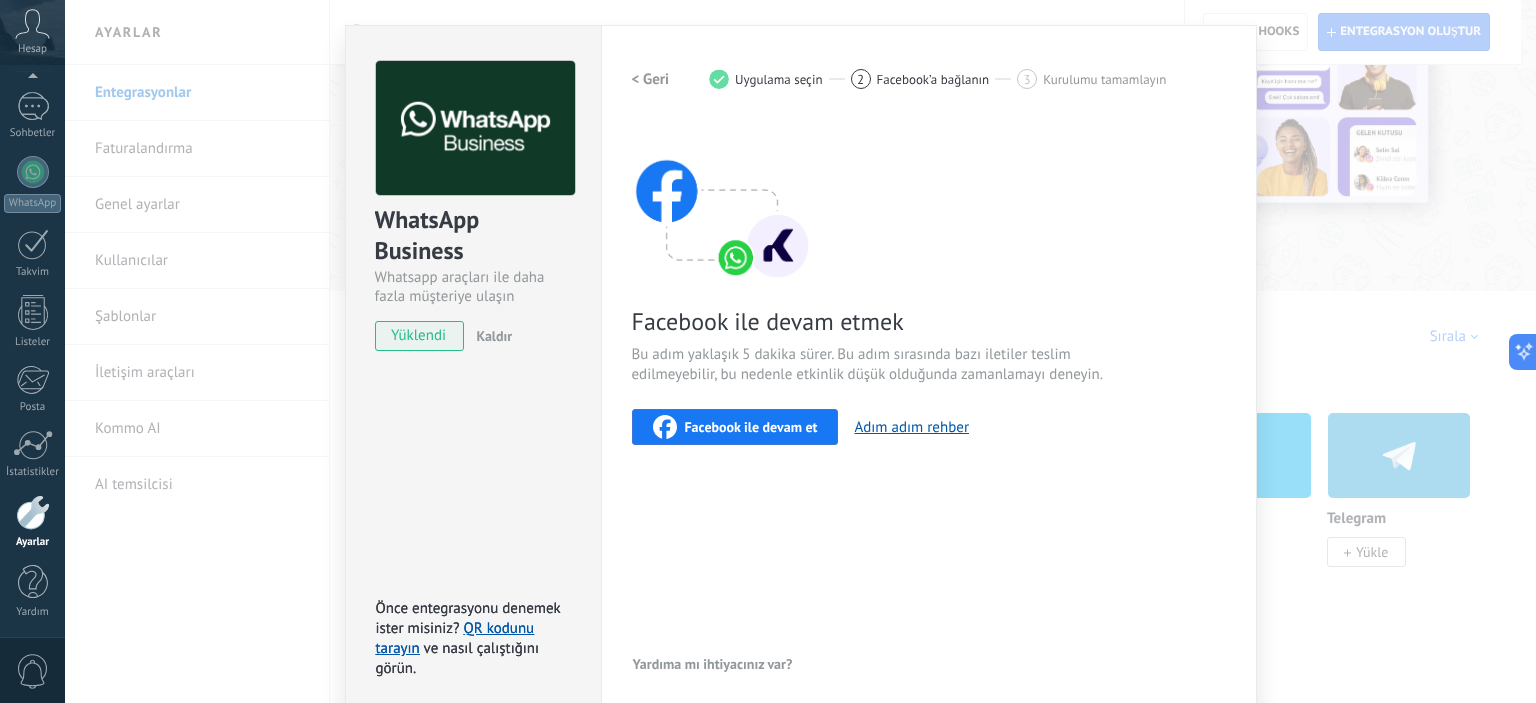 scroll, scrollTop: 26, scrollLeft: 0, axis: vertical 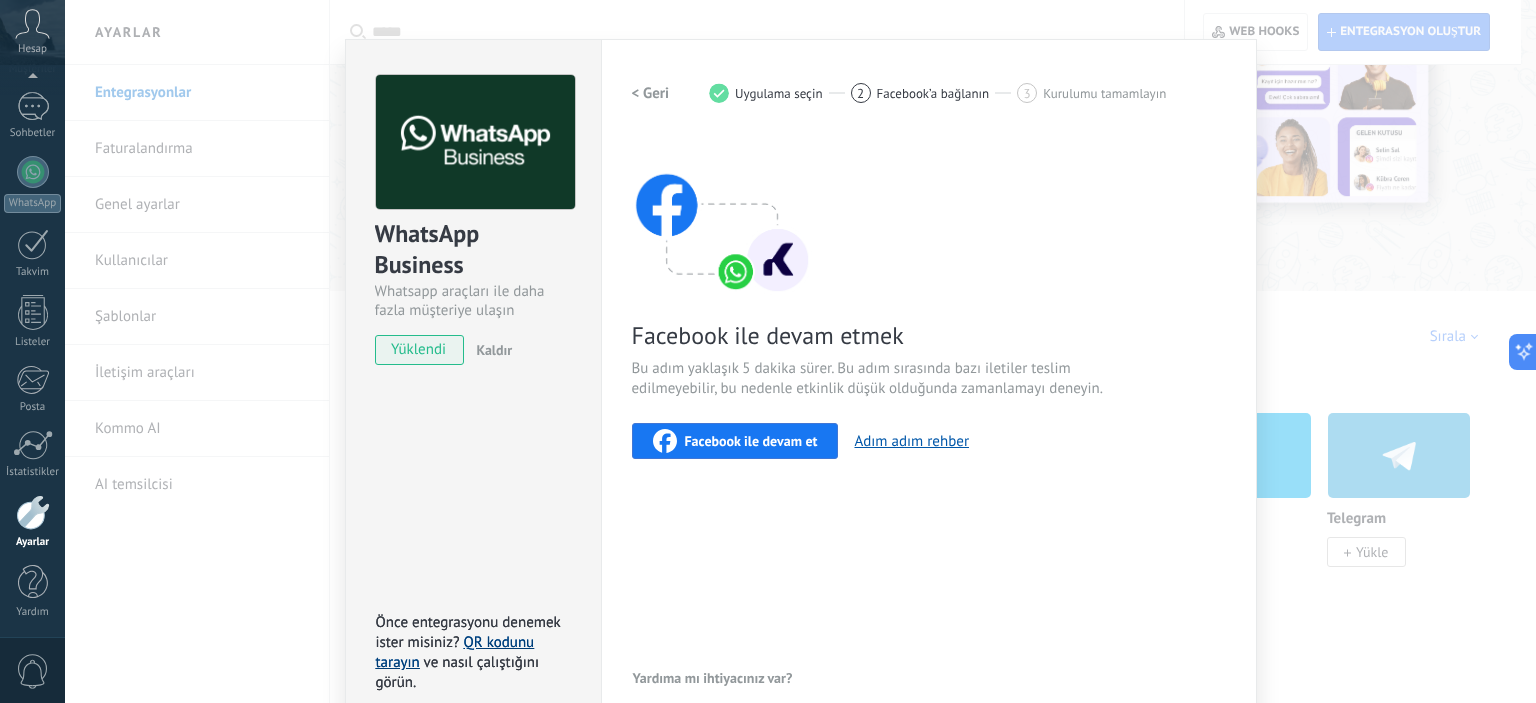 click on "QR kodunu tarayın" at bounding box center (455, 652) 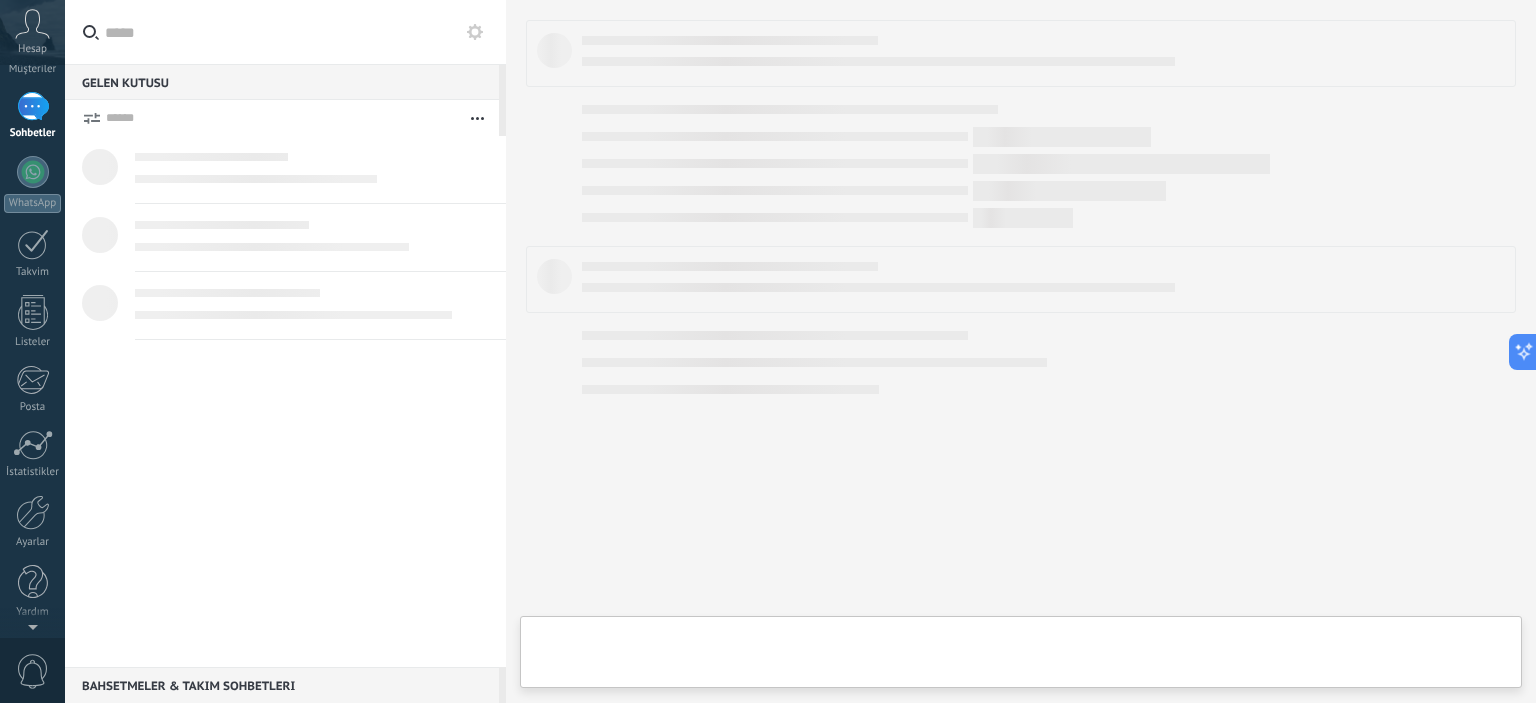 scroll, scrollTop: 0, scrollLeft: 0, axis: both 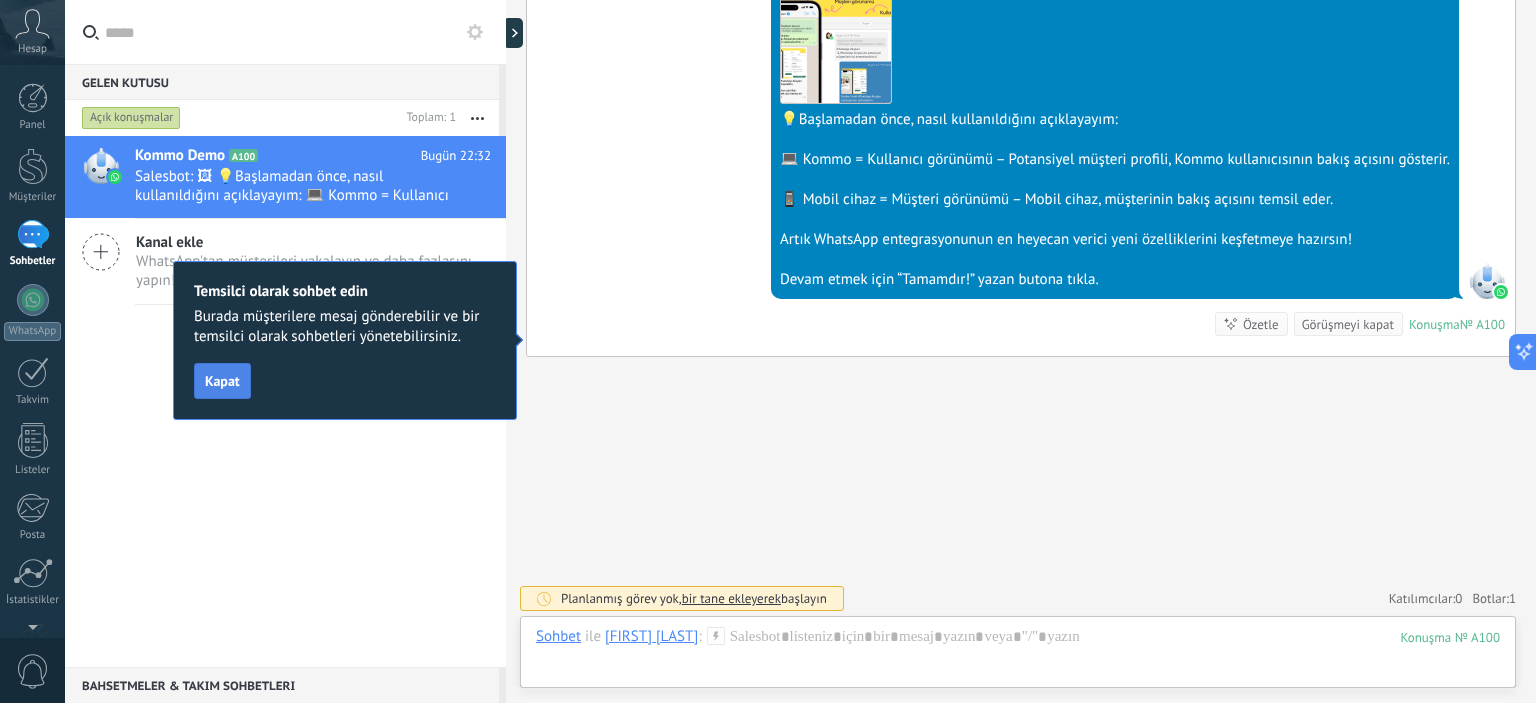click on "Kapat" at bounding box center [222, 381] 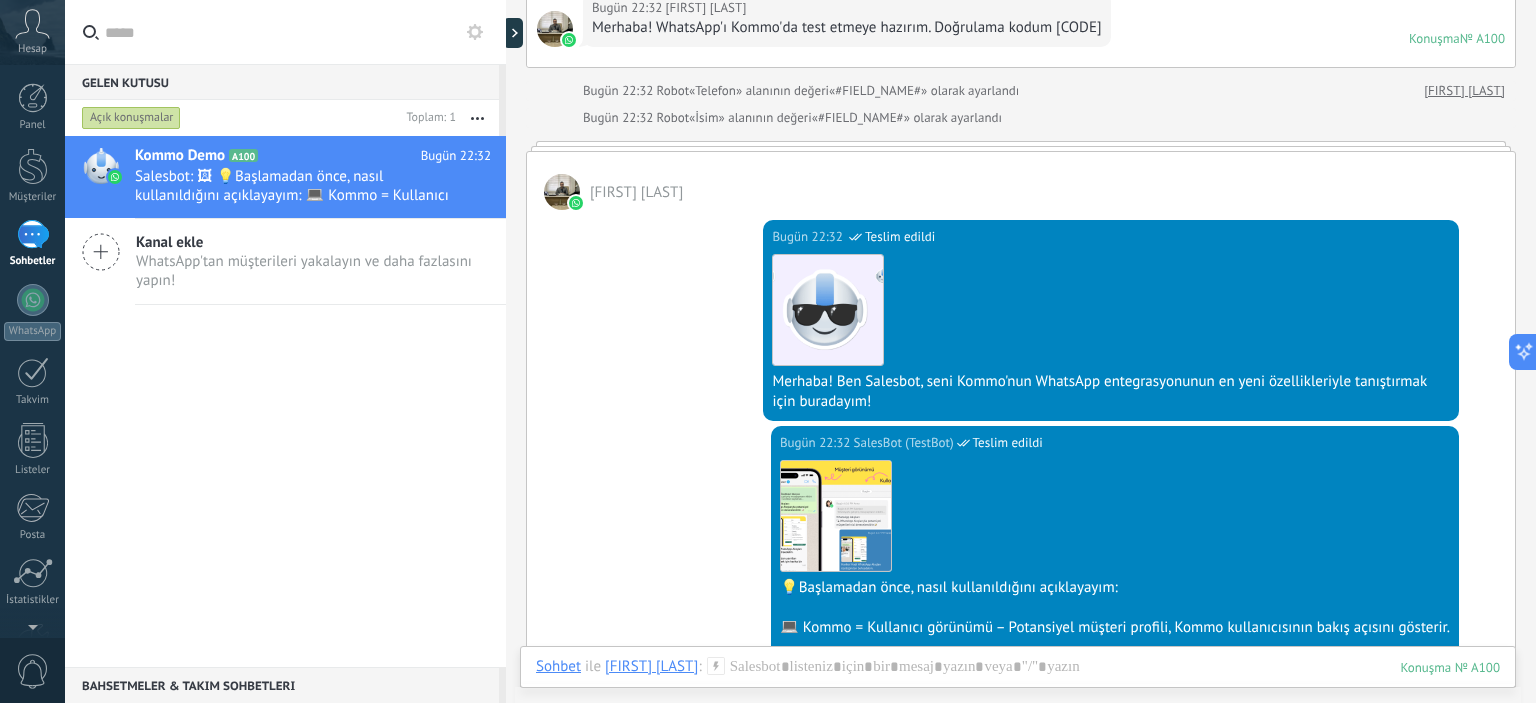 scroll, scrollTop: 139, scrollLeft: 0, axis: vertical 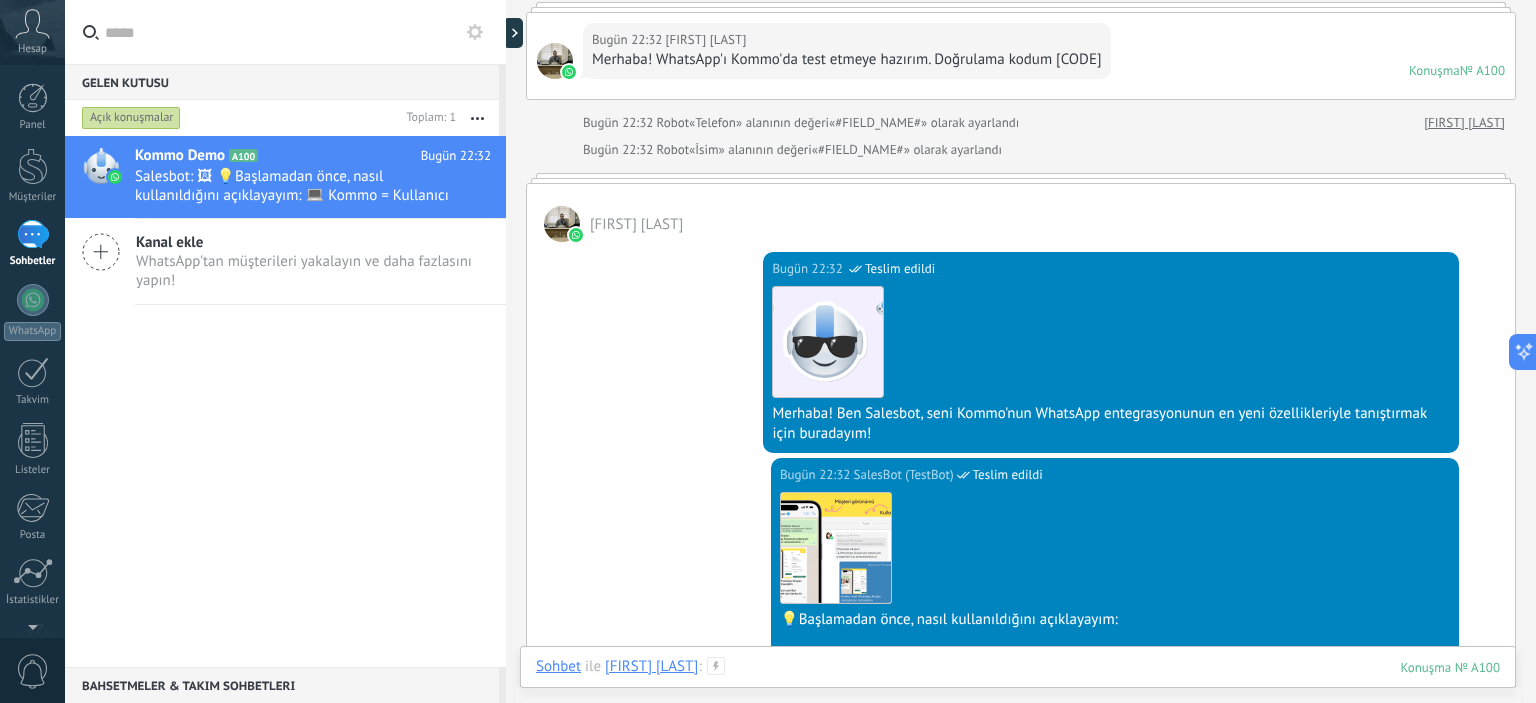 click at bounding box center [1018, 687] 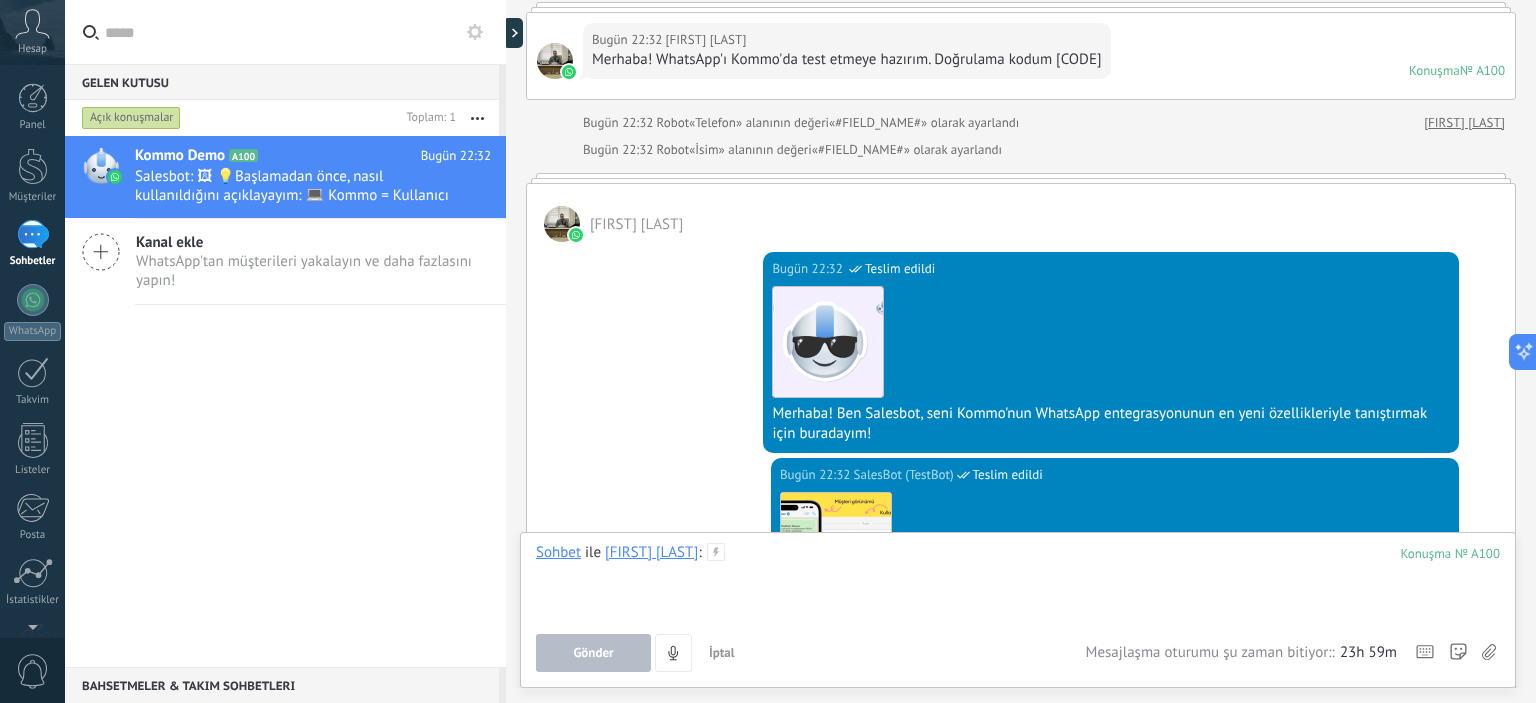 drag, startPoint x: 784, startPoint y: 580, endPoint x: 791, endPoint y: 569, distance: 13.038404 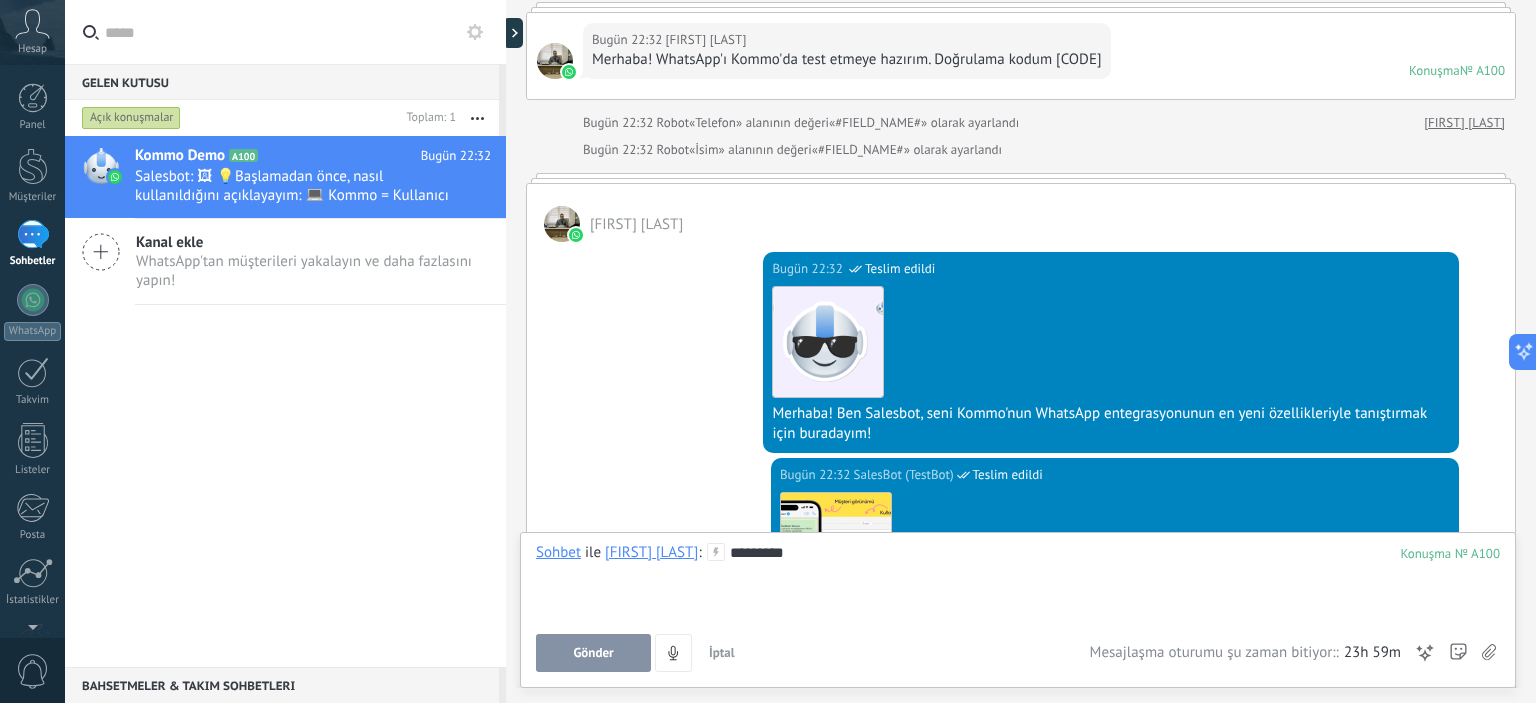 click on "Gönder" at bounding box center (593, 653) 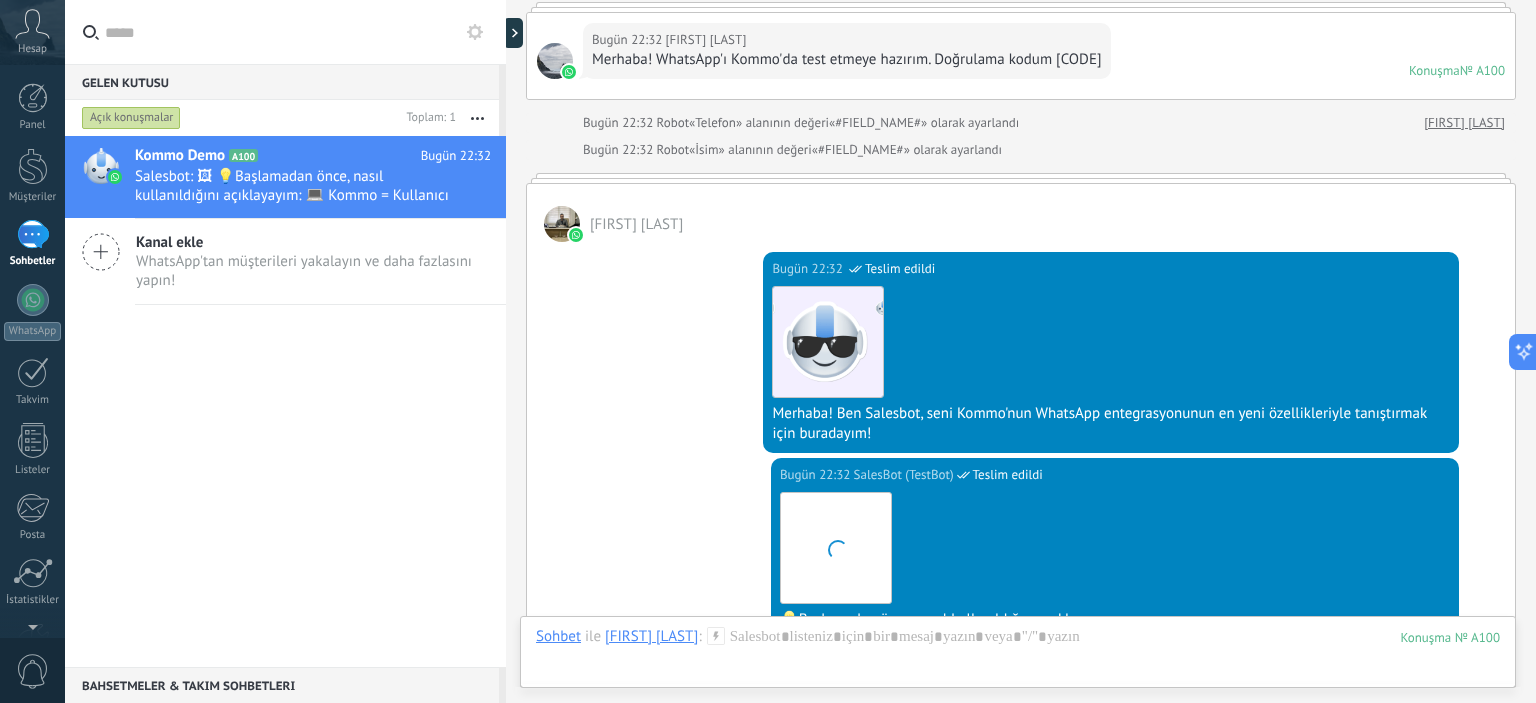 scroll, scrollTop: 715, scrollLeft: 0, axis: vertical 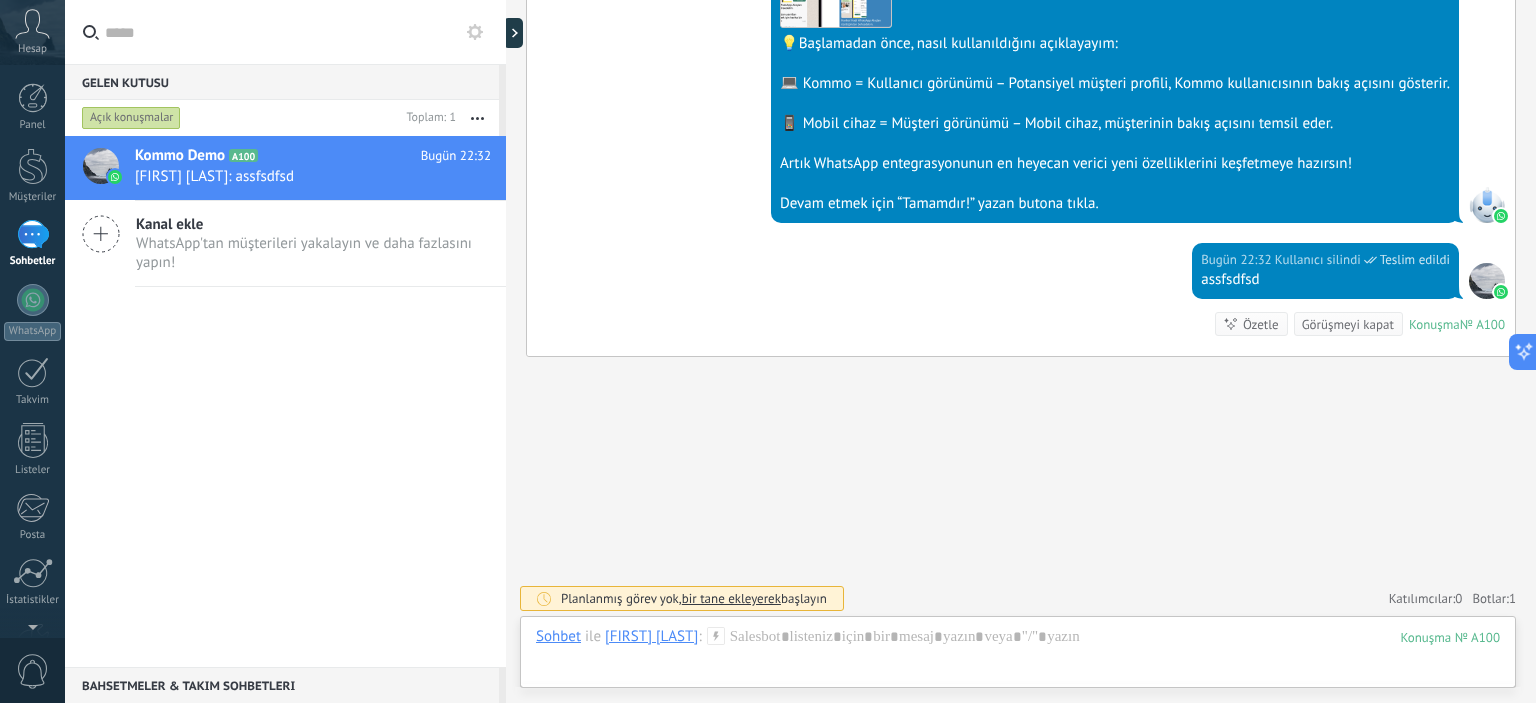 click on "WhatsApp'tan müşterileri yakalayın ve daha fazlasını yapın!" at bounding box center (312, 253) 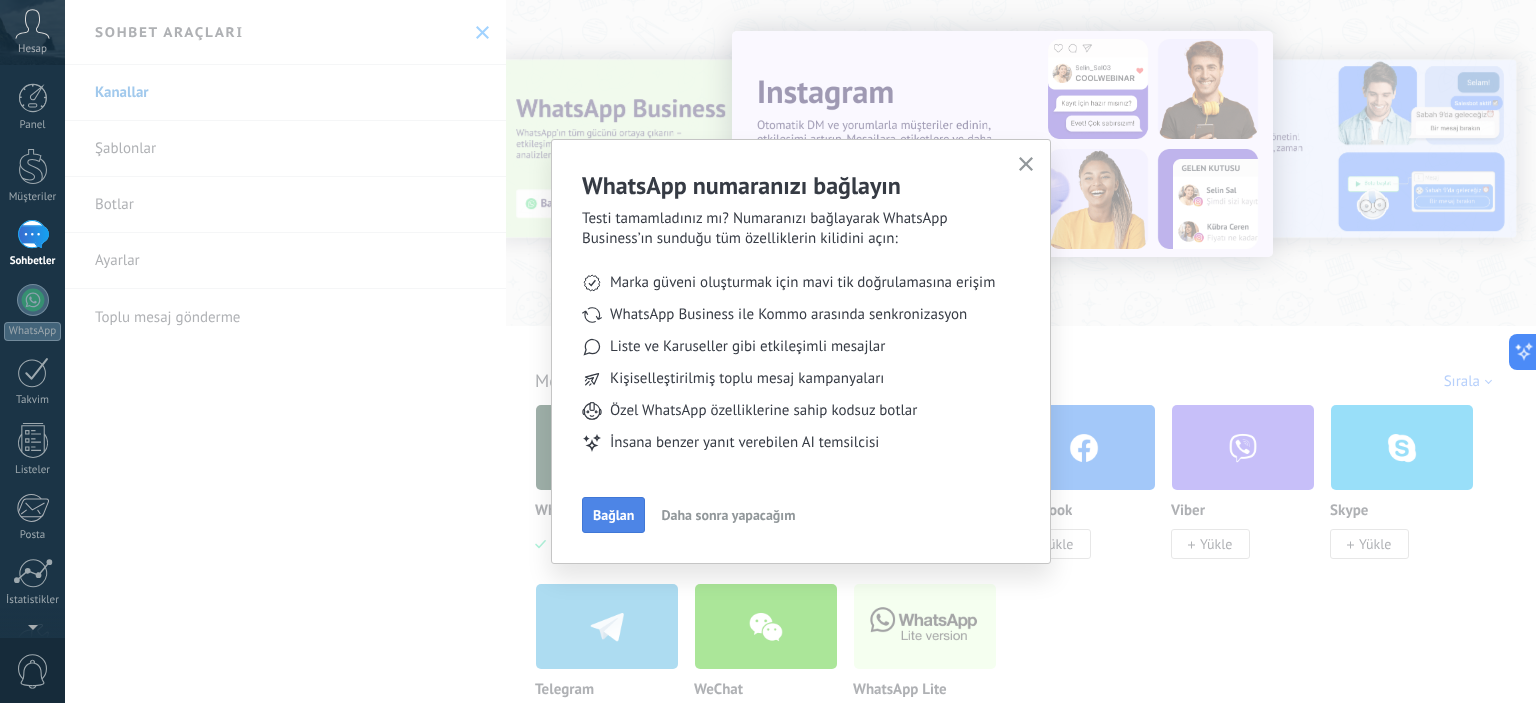 click on "Bağlan" at bounding box center (613, 515) 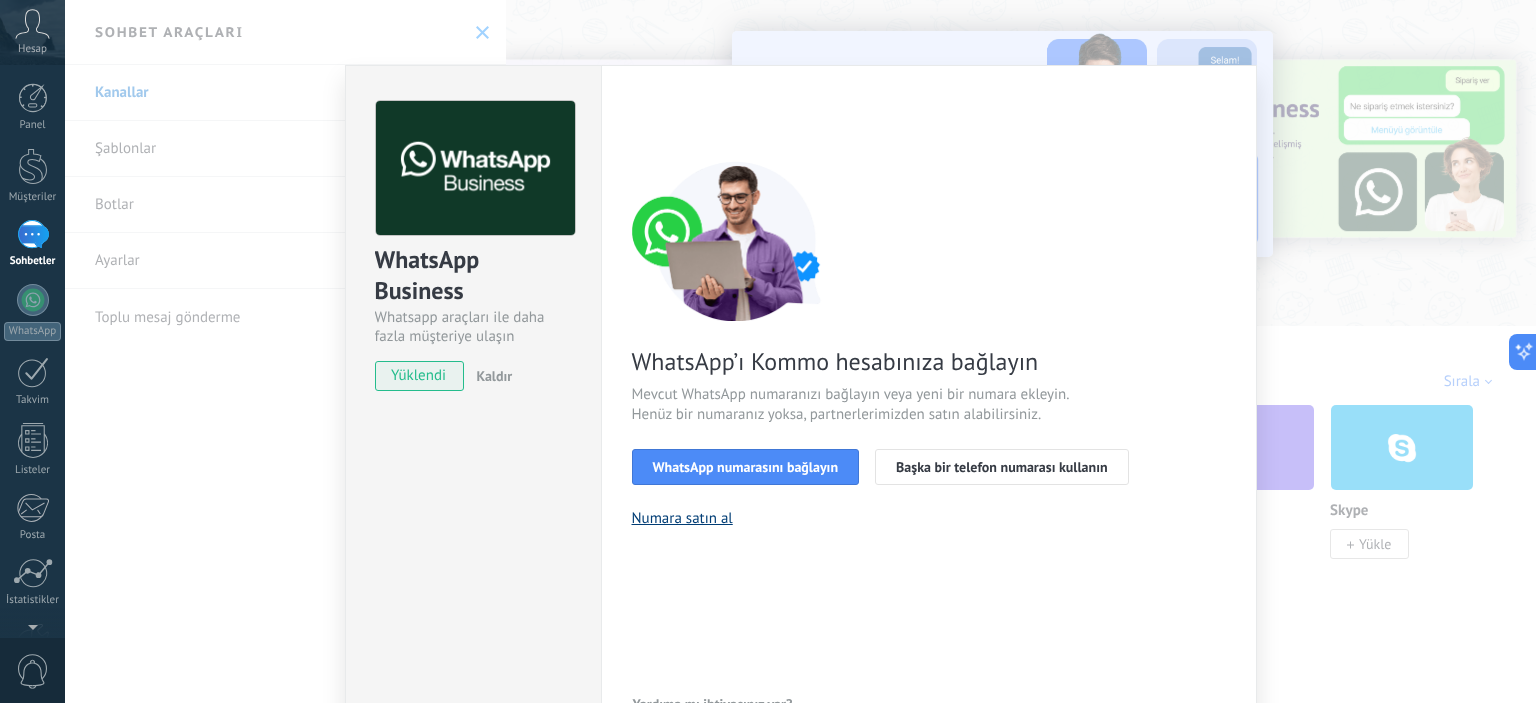 click on "Numara satın al" at bounding box center (682, 518) 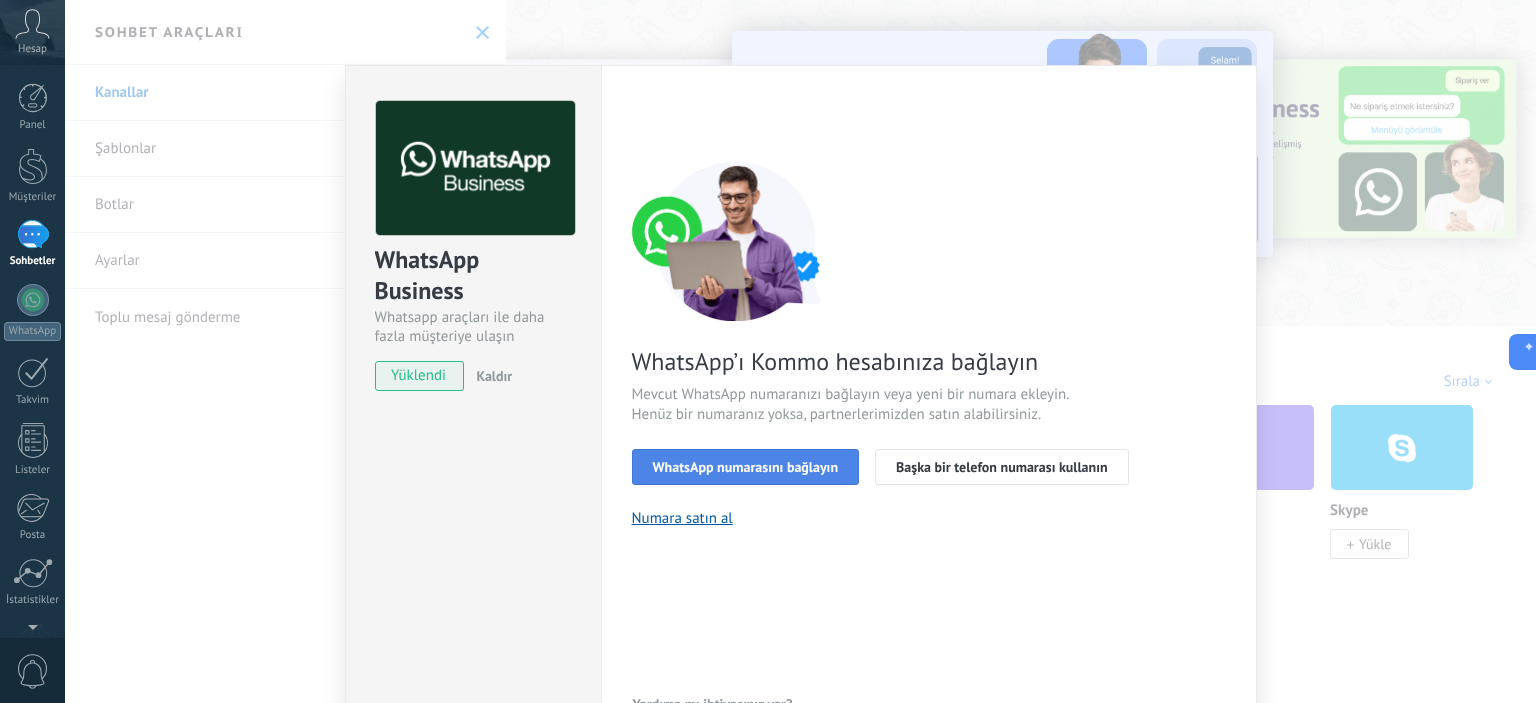 click on "WhatsApp numarasını bağlayın" at bounding box center [746, 467] 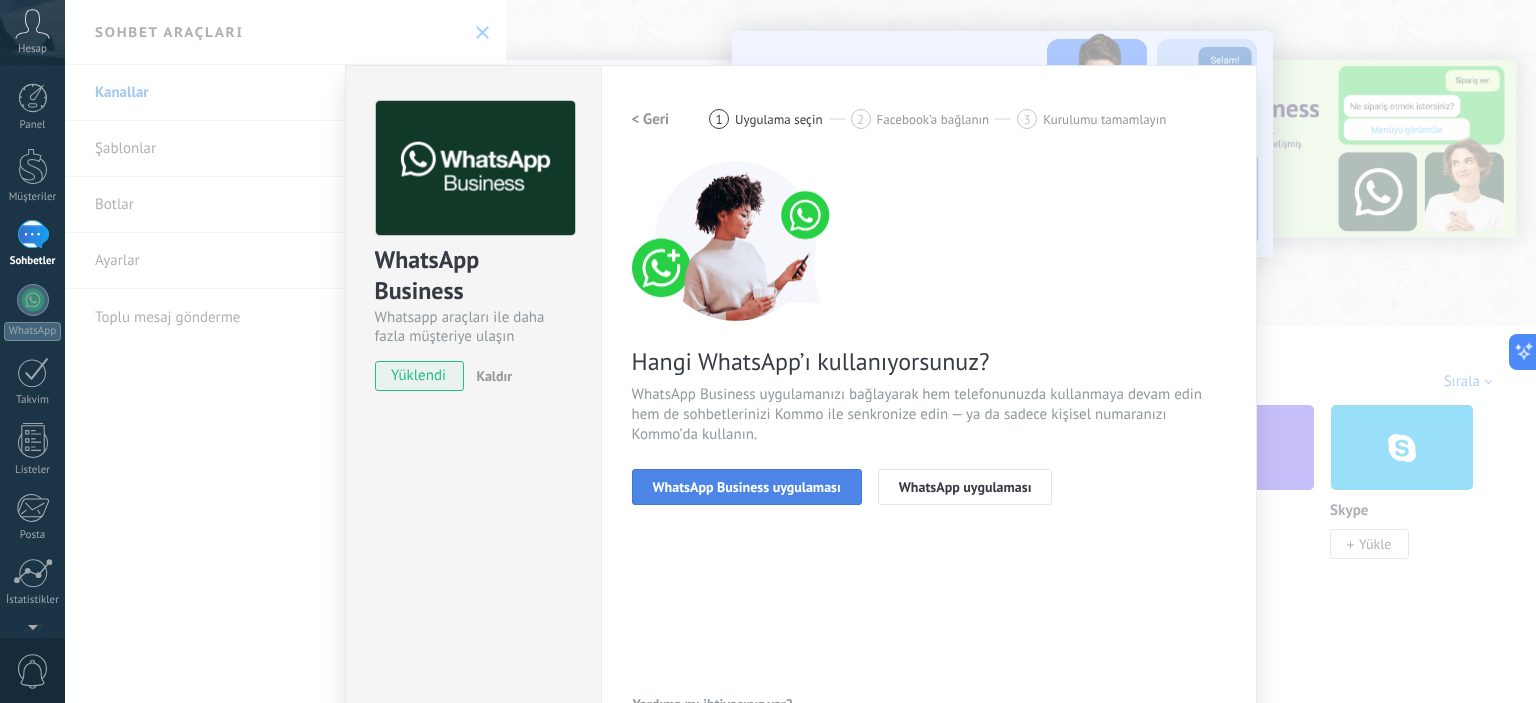 click on "WhatsApp Business uygulaması" at bounding box center (747, 487) 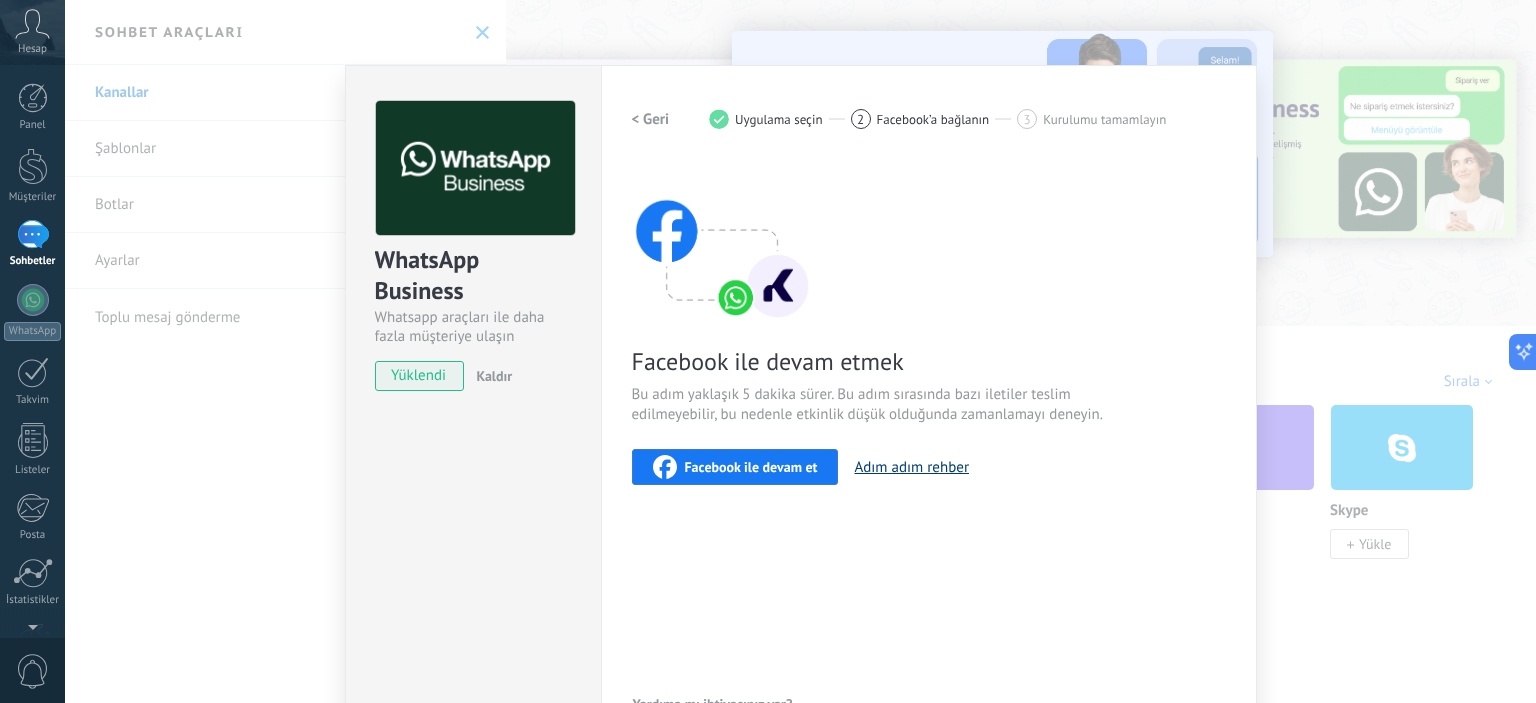 click on "Adım adım rehber" at bounding box center [911, 467] 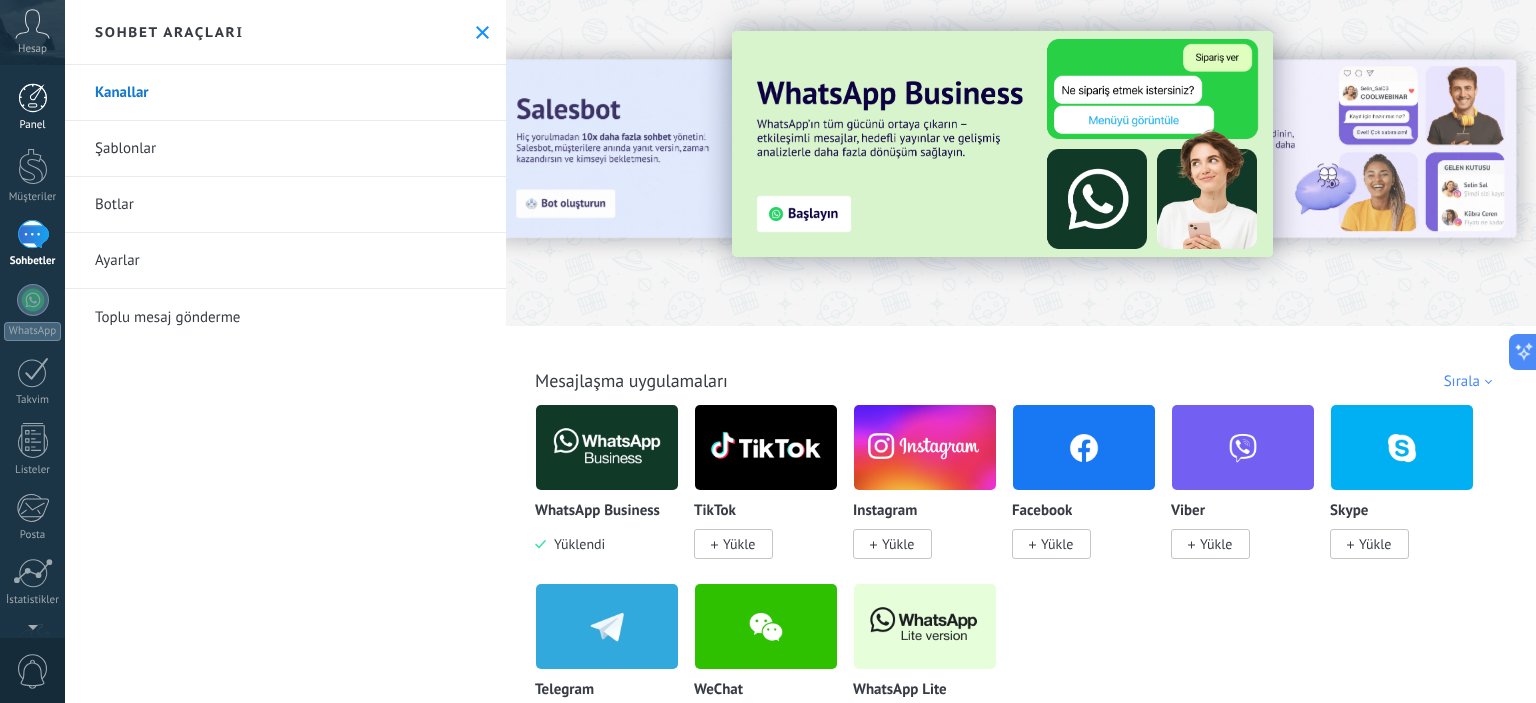 click on "Panel" at bounding box center (32, 107) 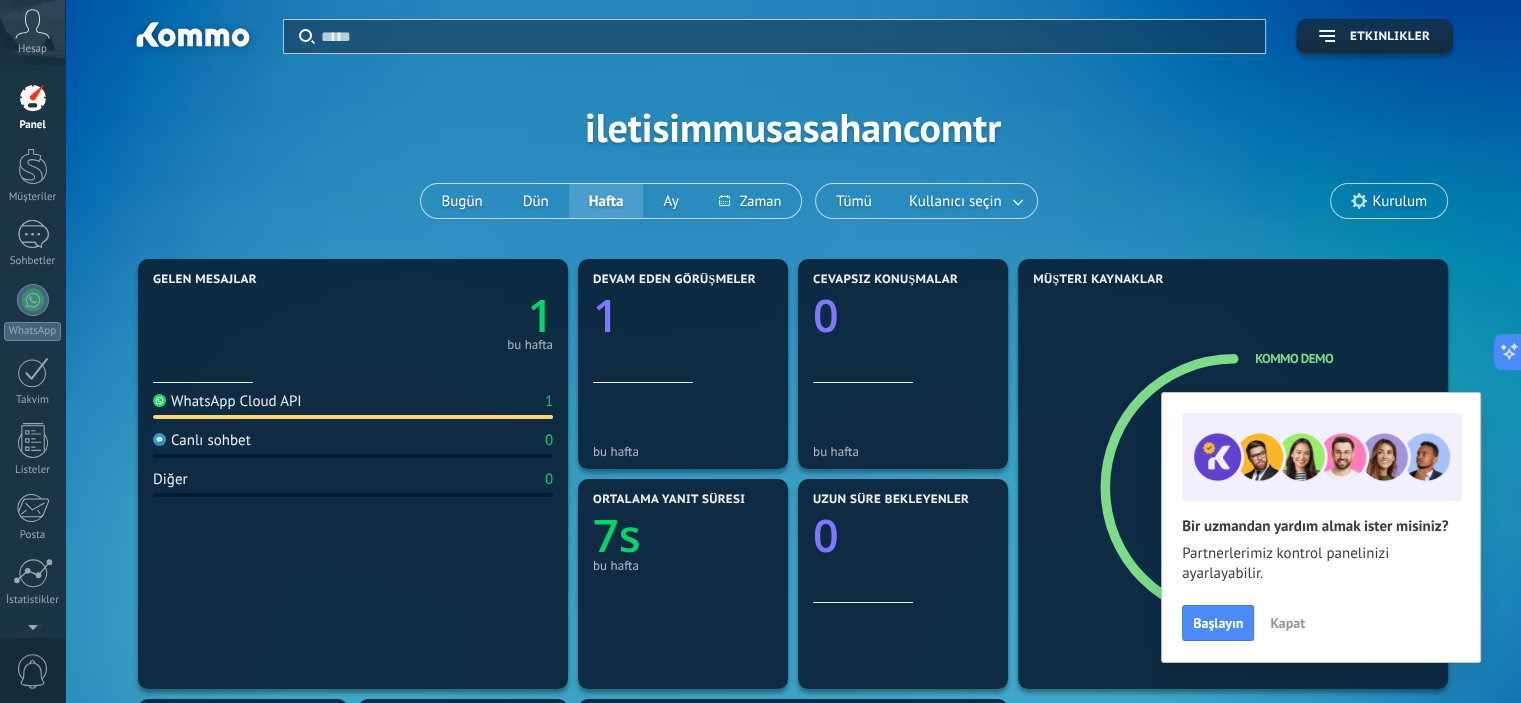 click on "WhatsApp Cloud API    1 Canlı sohbet   0 Diğer   0" at bounding box center (353, 529) 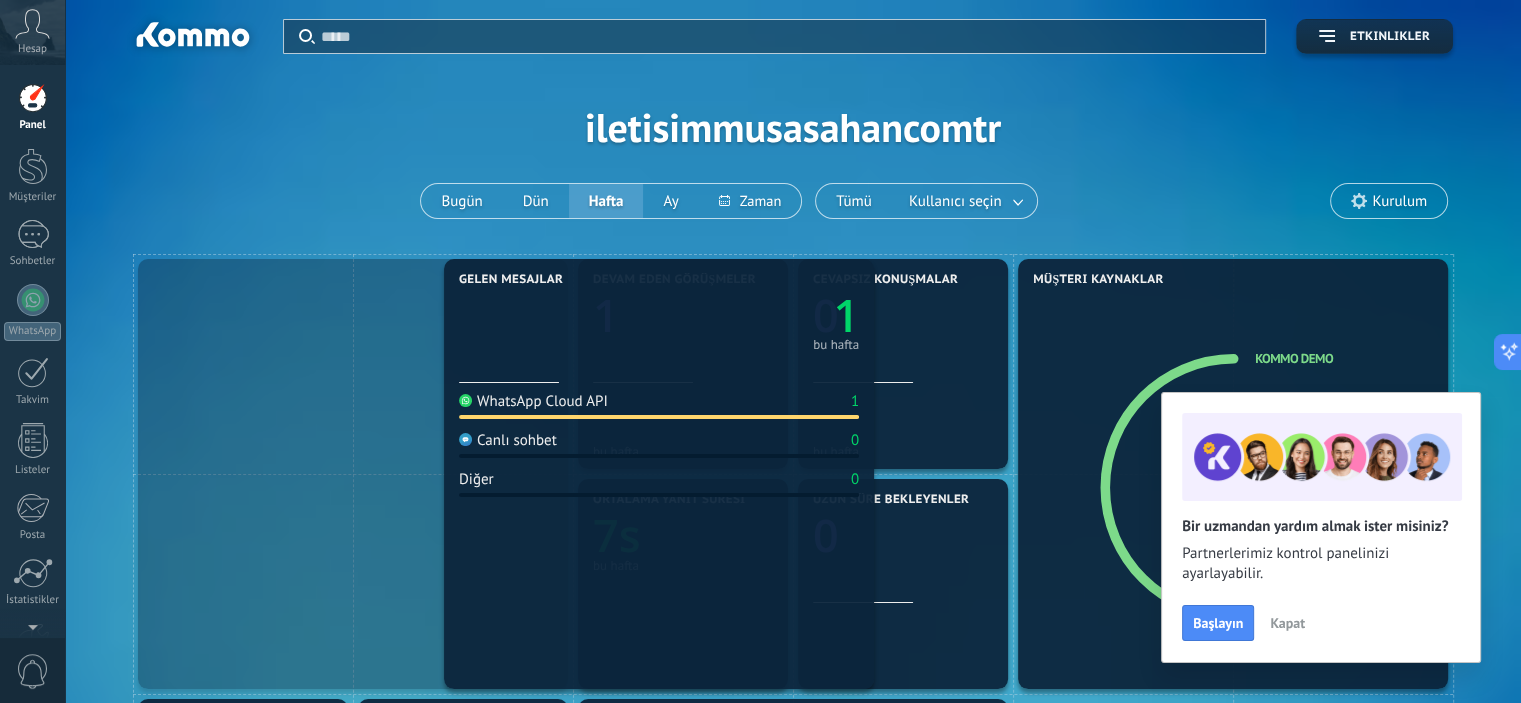 drag, startPoint x: 388, startPoint y: 409, endPoint x: 232, endPoint y: 335, distance: 172.66151 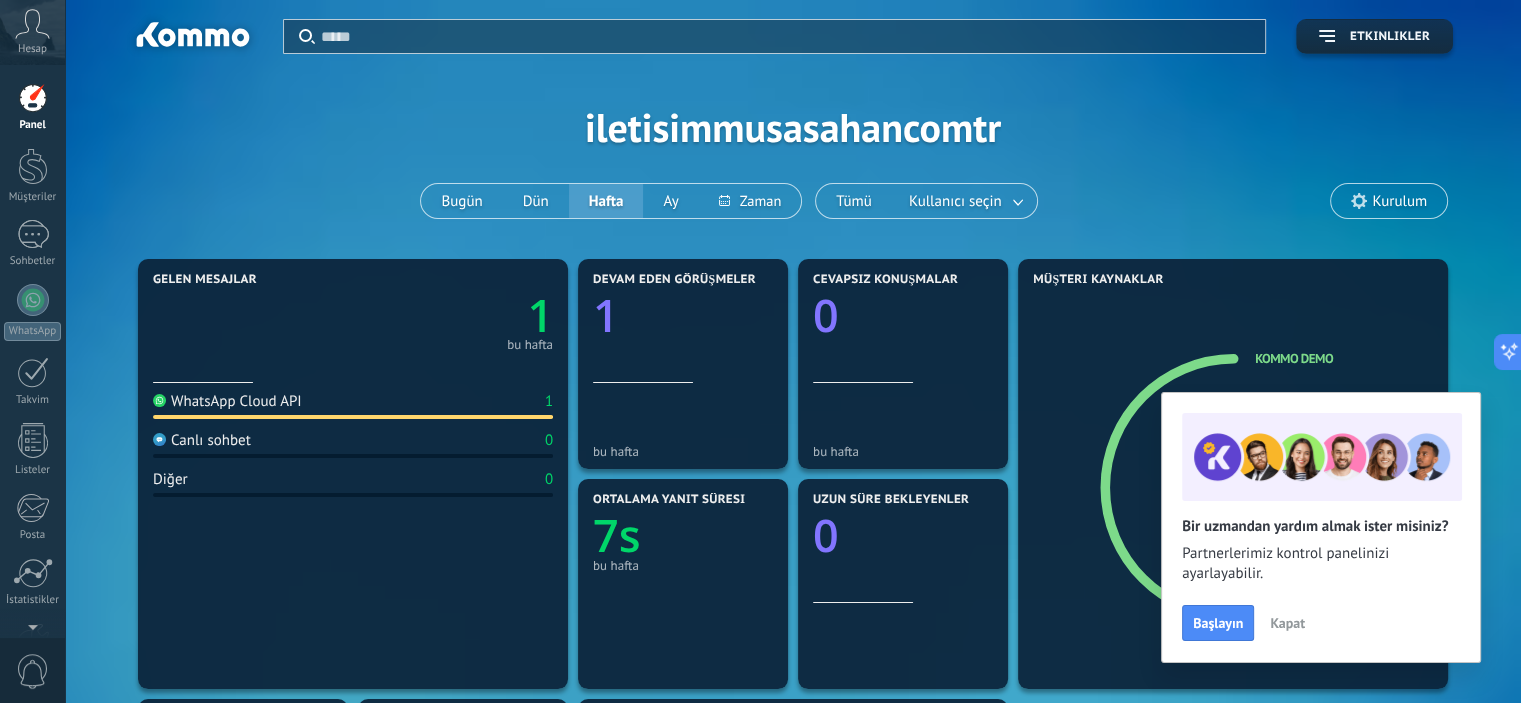 click on "Kapat" at bounding box center [1287, 623] 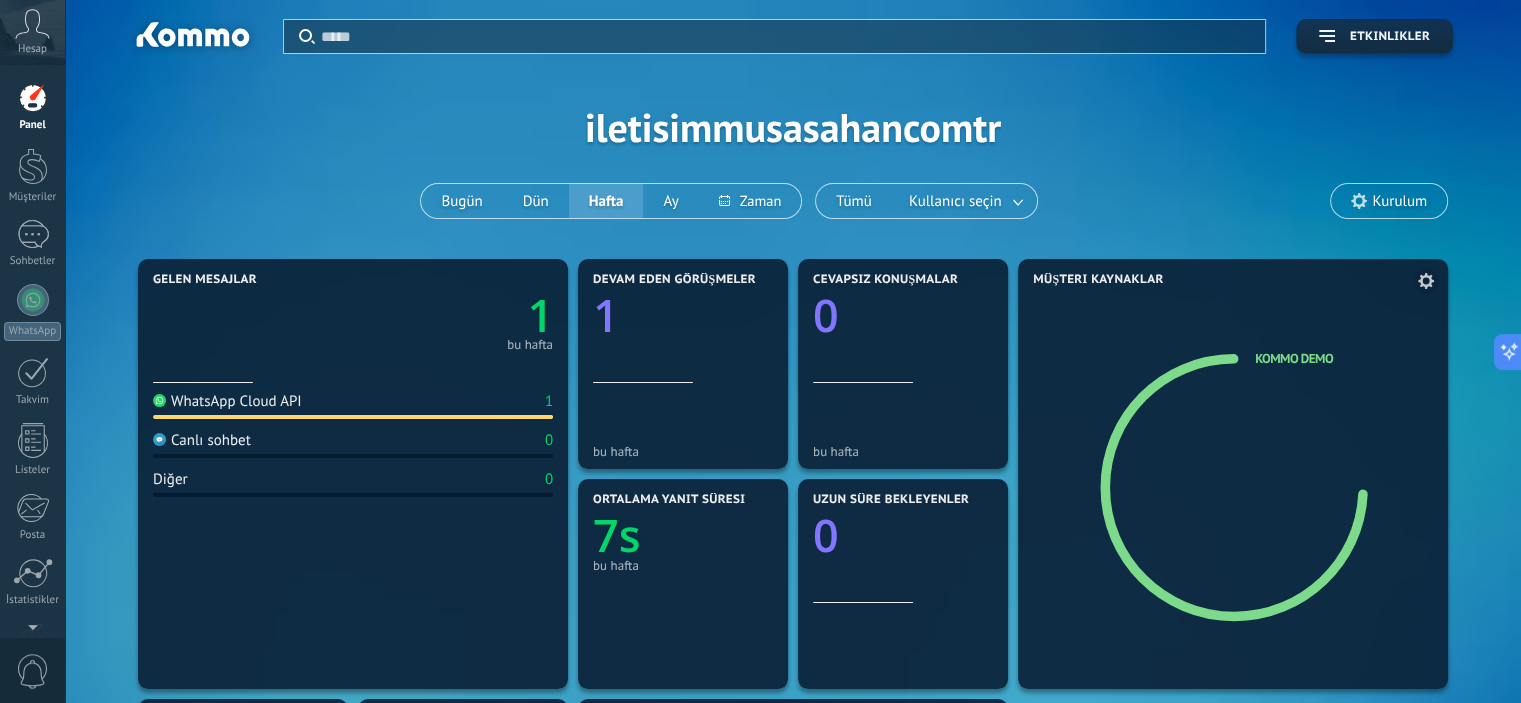 click 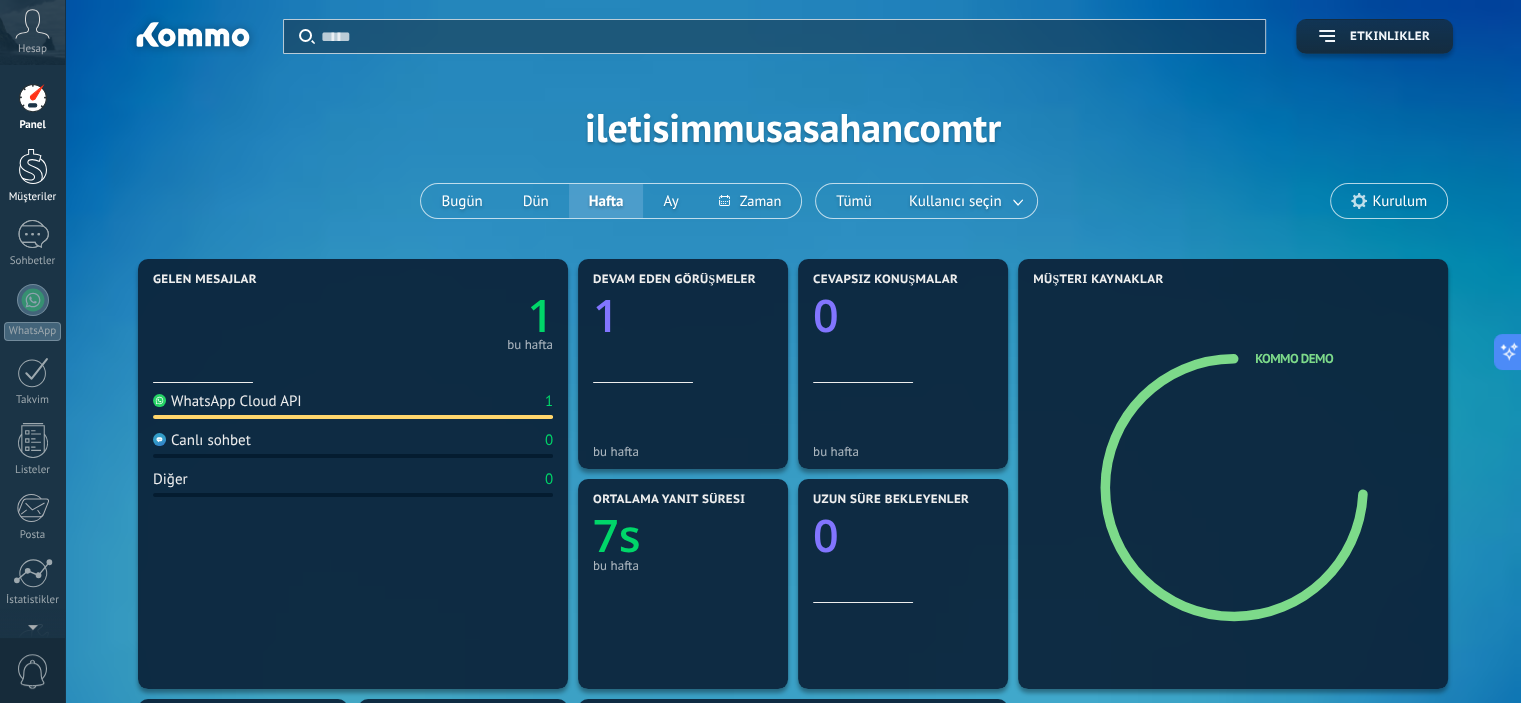 click at bounding box center [33, 166] 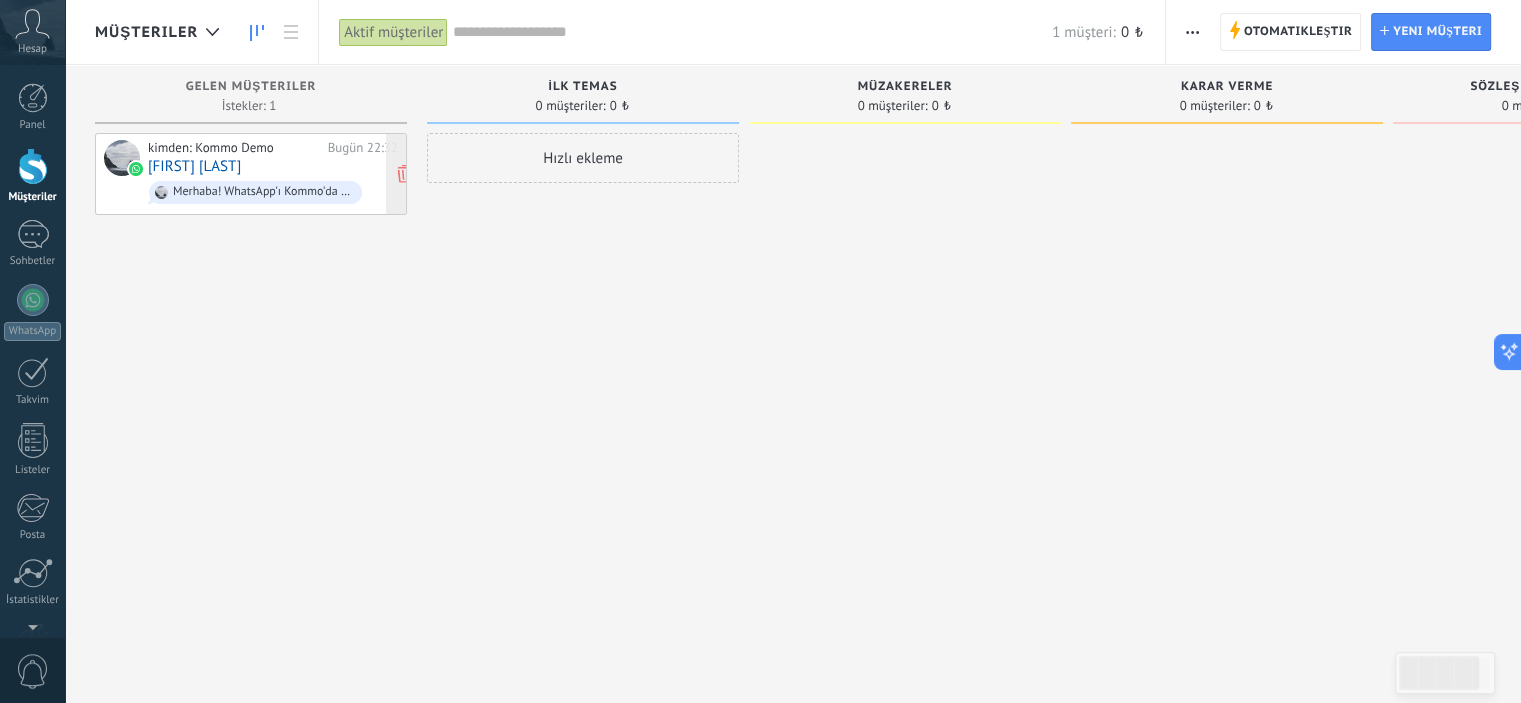 click on "kimden: Kommo Demo Bugün 22:32 [FIRST] [LAST] Merhaba! WhatsApp'ı Kommo'da test etmeye hazırım. Doğrulama kodum sXiBtP" at bounding box center [273, 174] 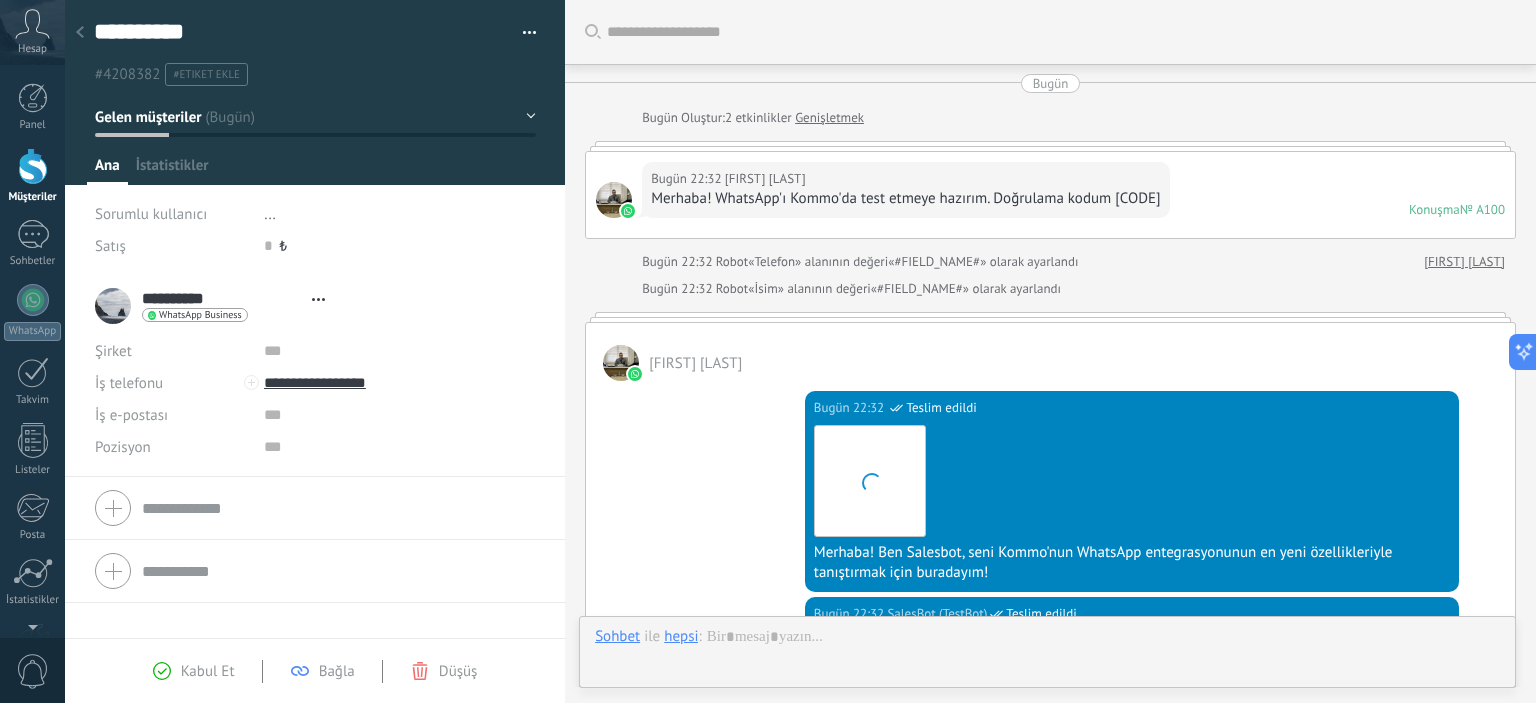 scroll, scrollTop: 29, scrollLeft: 0, axis: vertical 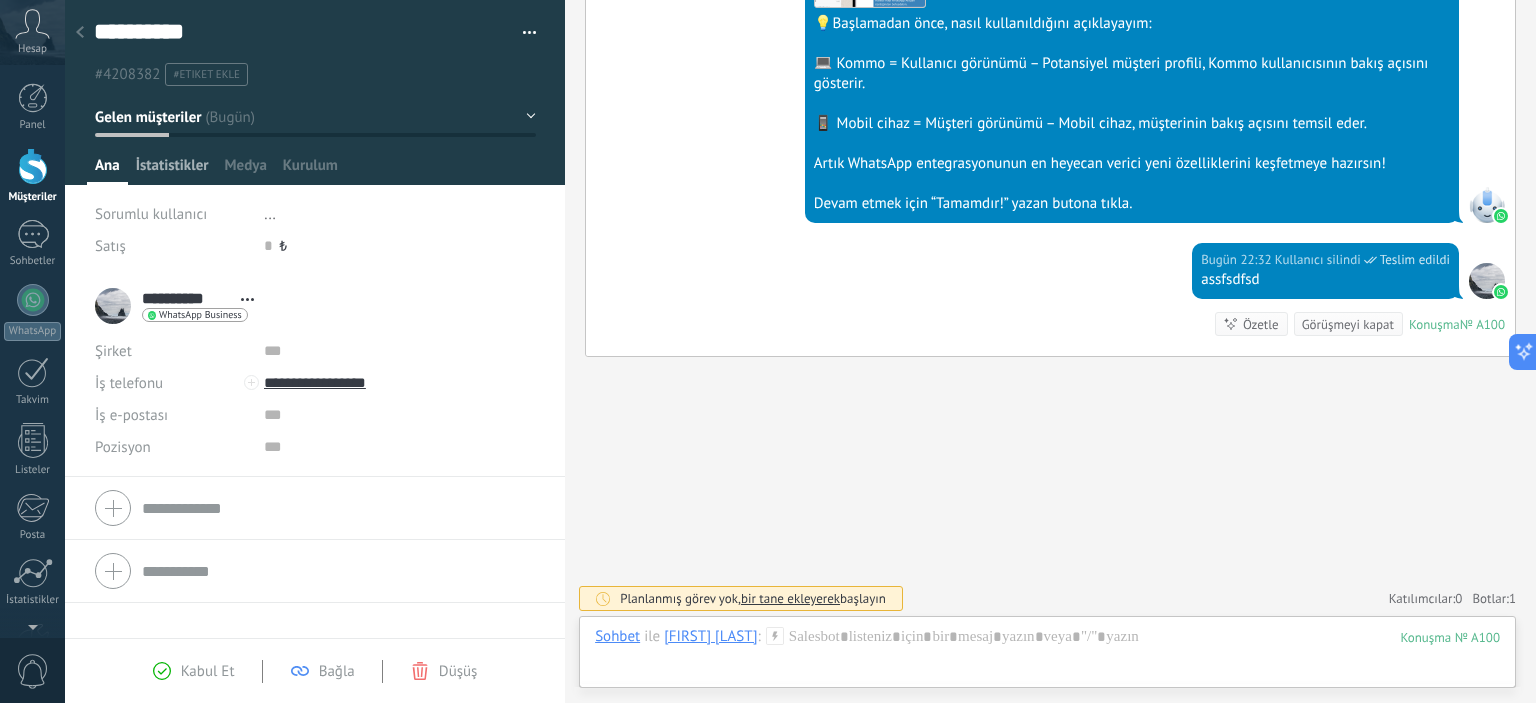 click on "İstatistikler" at bounding box center [172, 170] 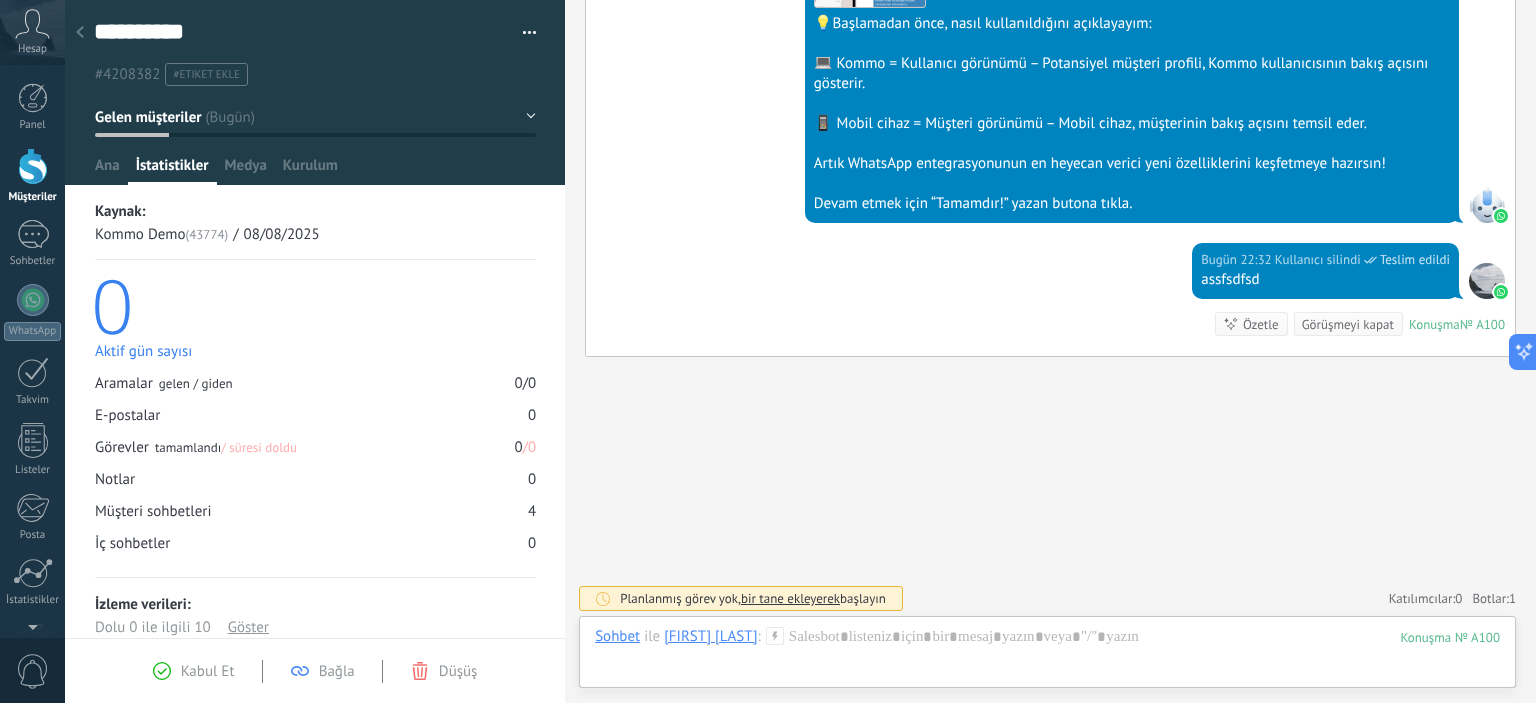 click at bounding box center [315, 92] 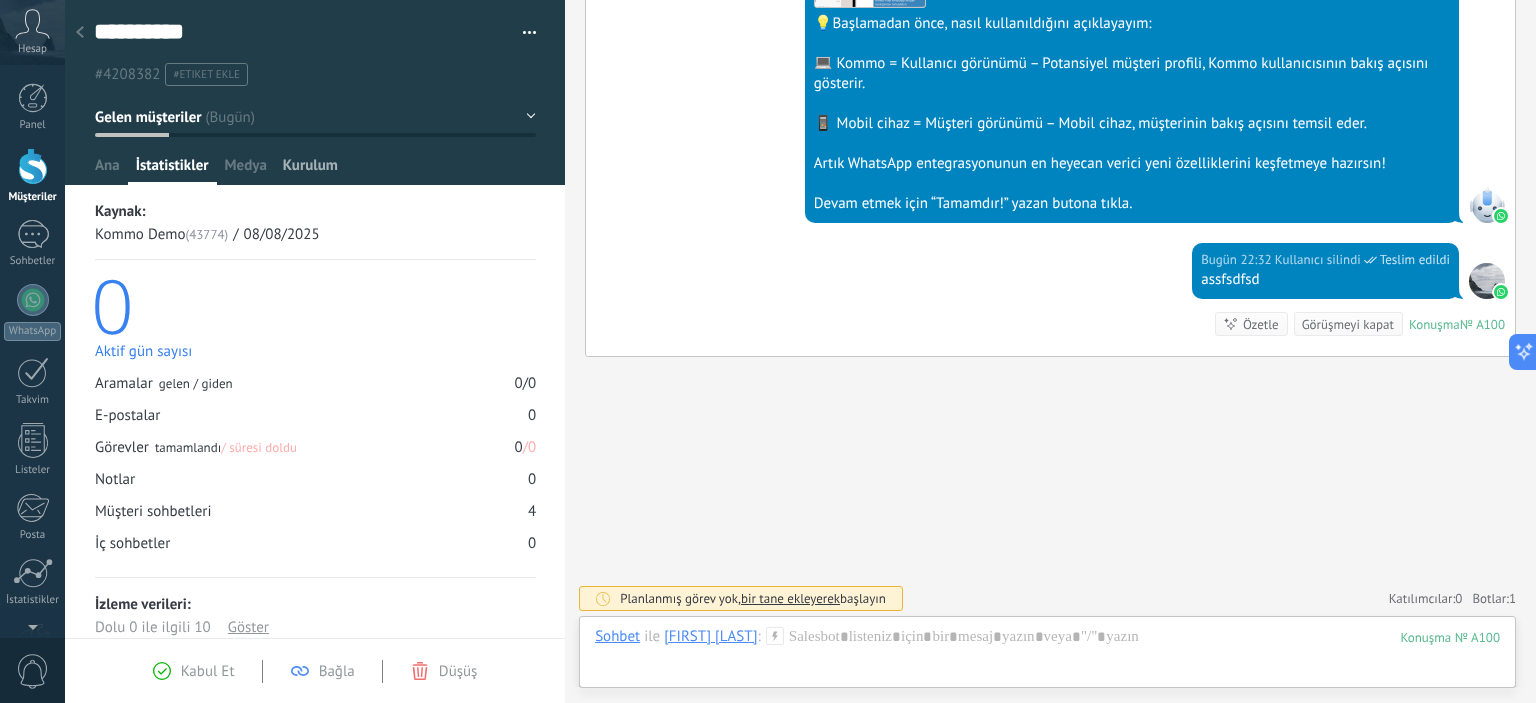 drag, startPoint x: 256, startPoint y: 161, endPoint x: 322, endPoint y: 167, distance: 66.27216 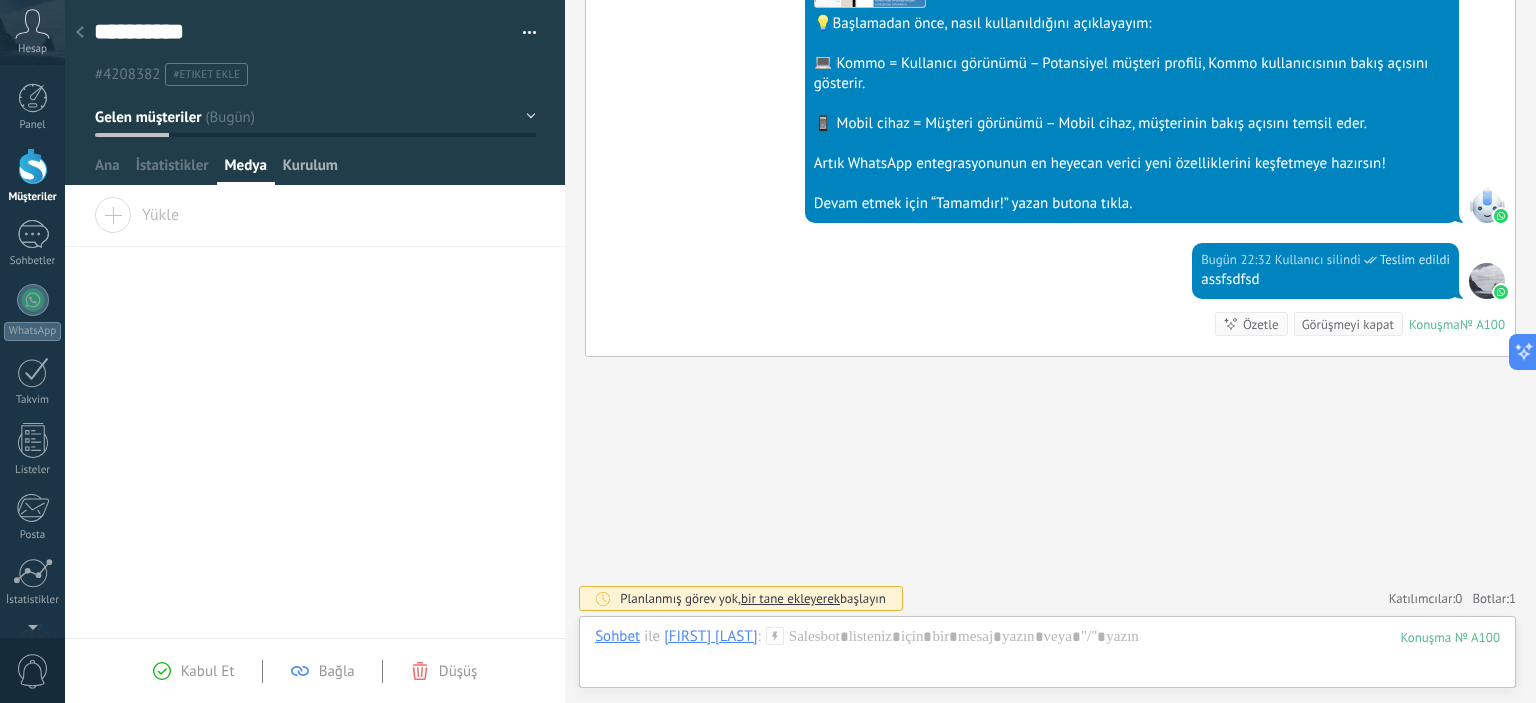 click on "Kurulum" at bounding box center (310, 170) 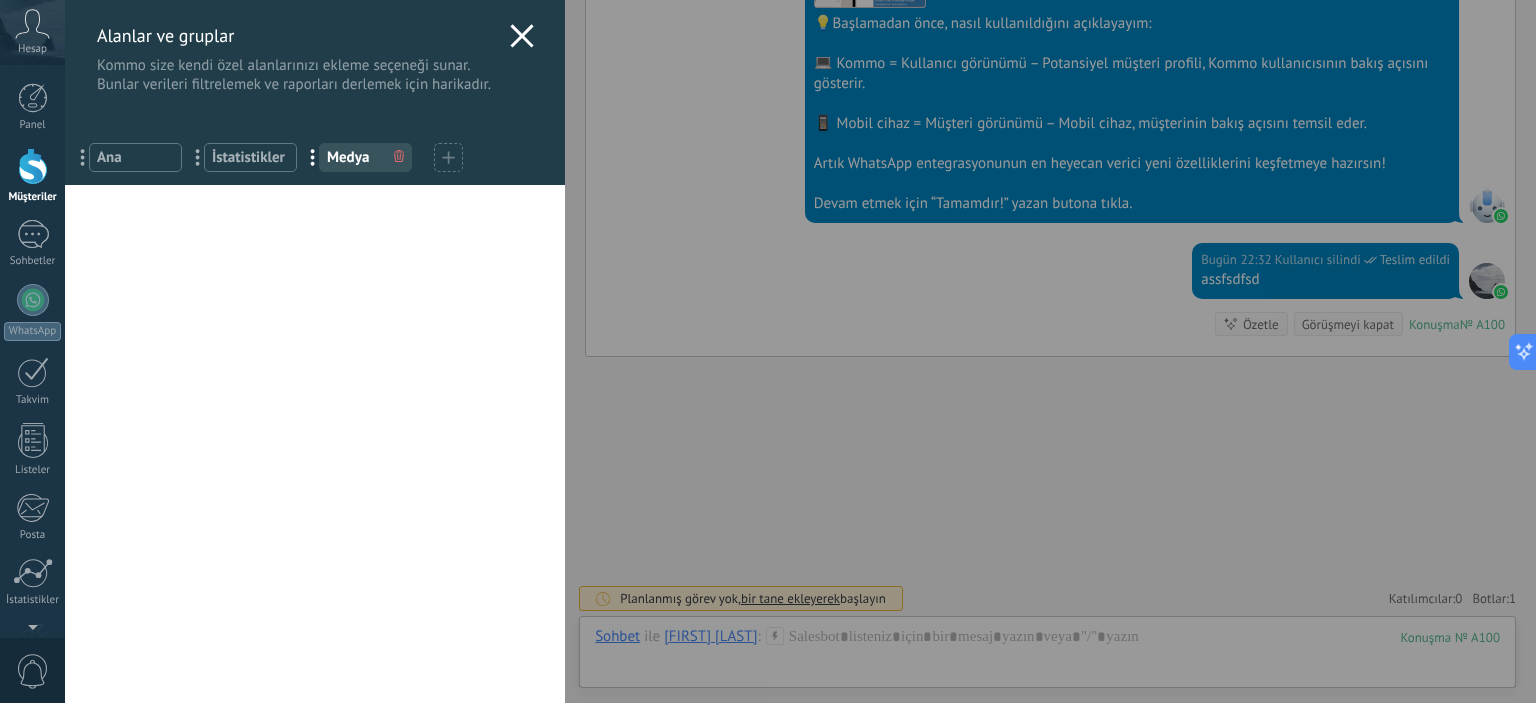 click 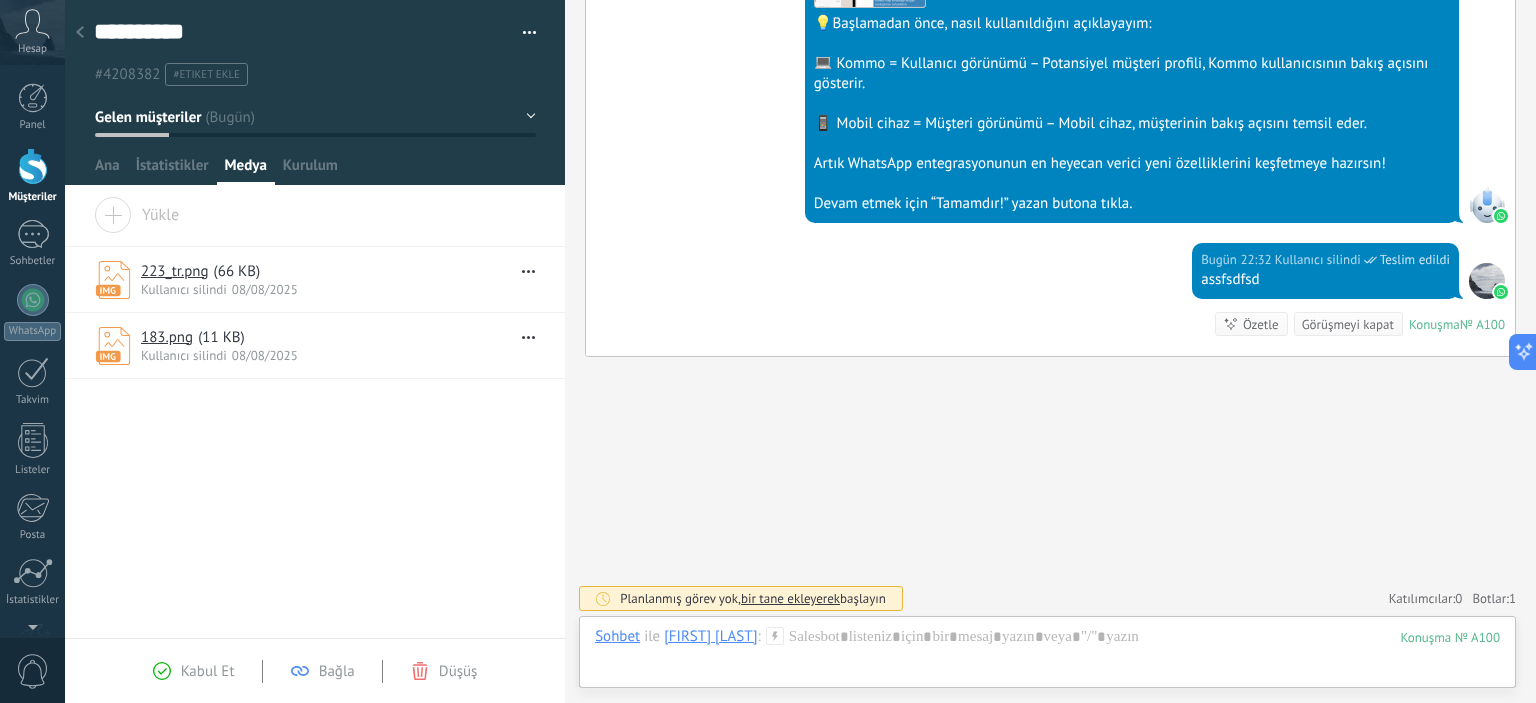 click on "Özetle" at bounding box center [1261, 324] 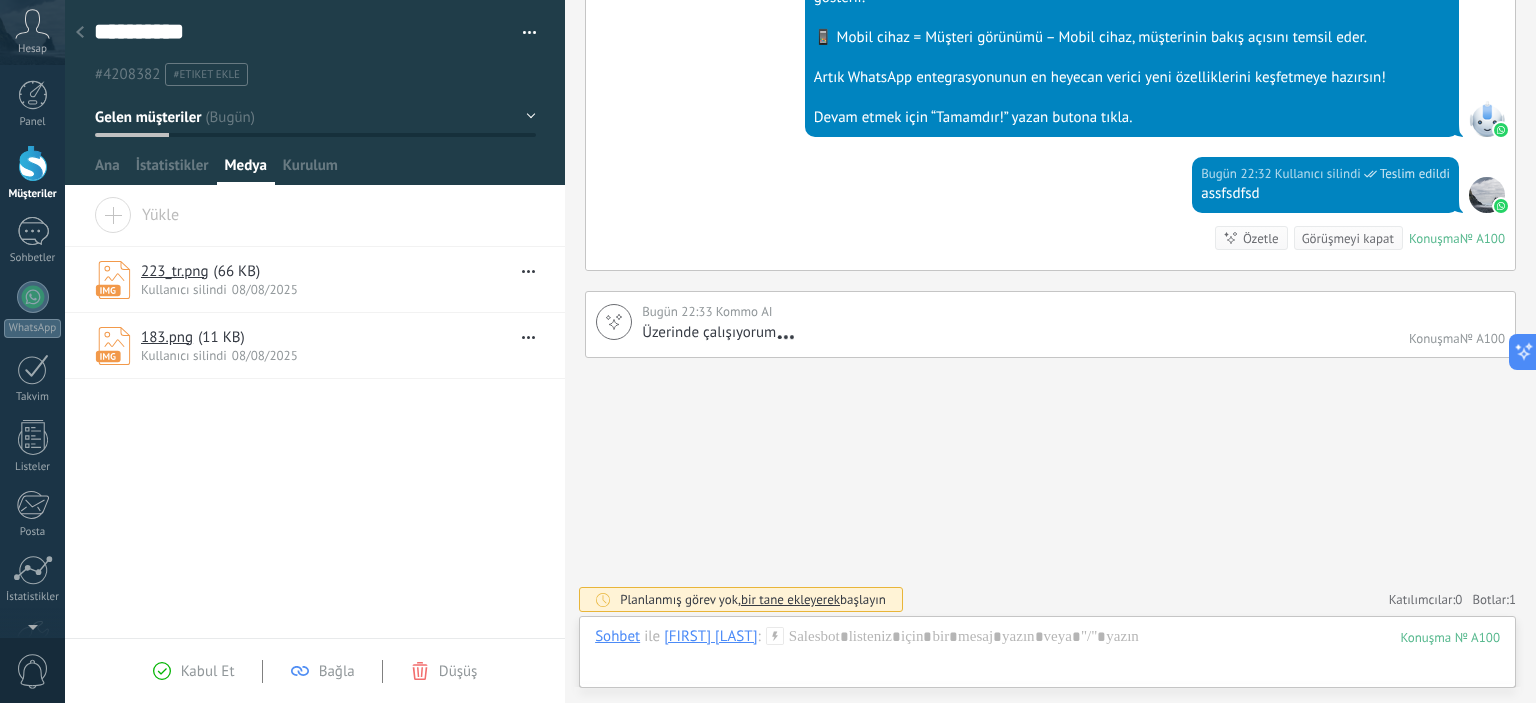 scroll, scrollTop: 0, scrollLeft: 0, axis: both 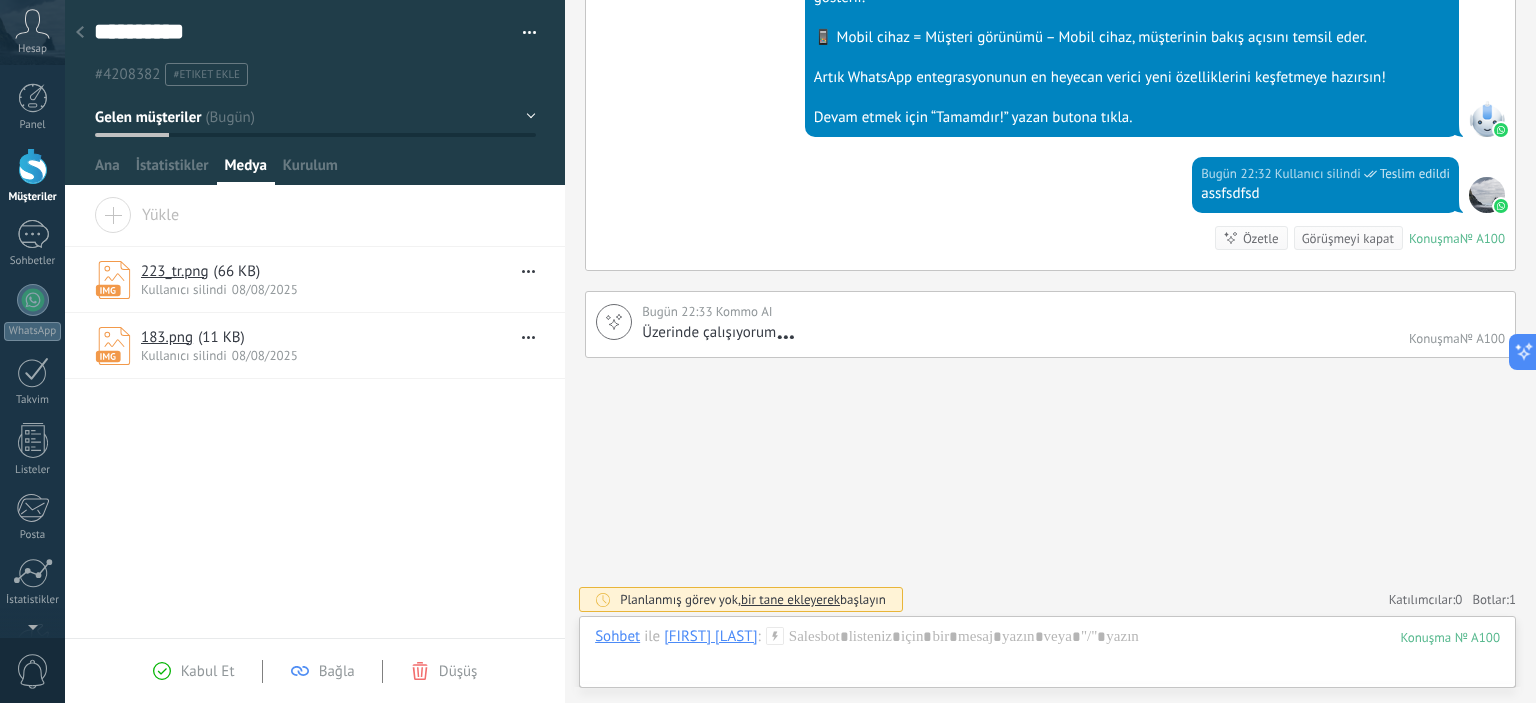 click on "Kabul et" at bounding box center [208, 671] 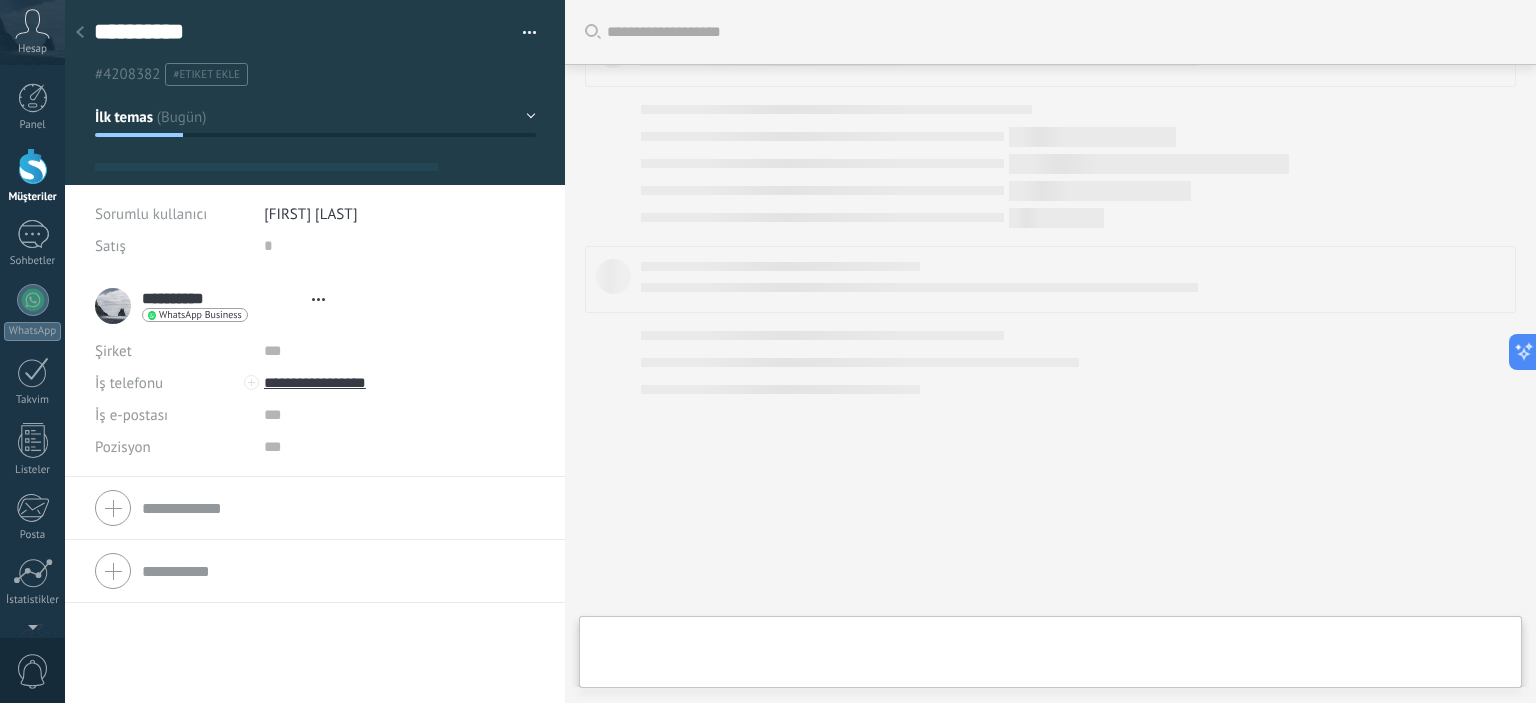 type on "**********" 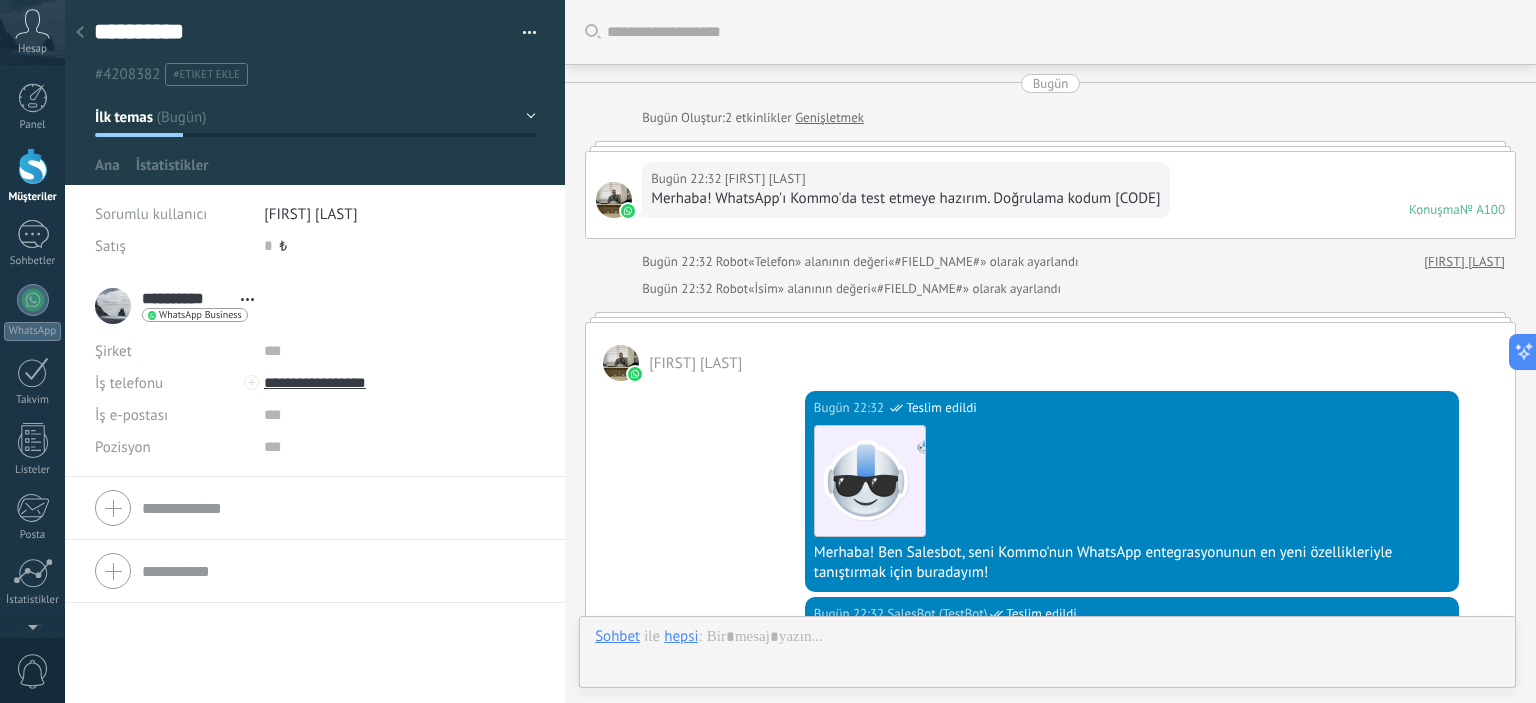 scroll, scrollTop: 795, scrollLeft: 0, axis: vertical 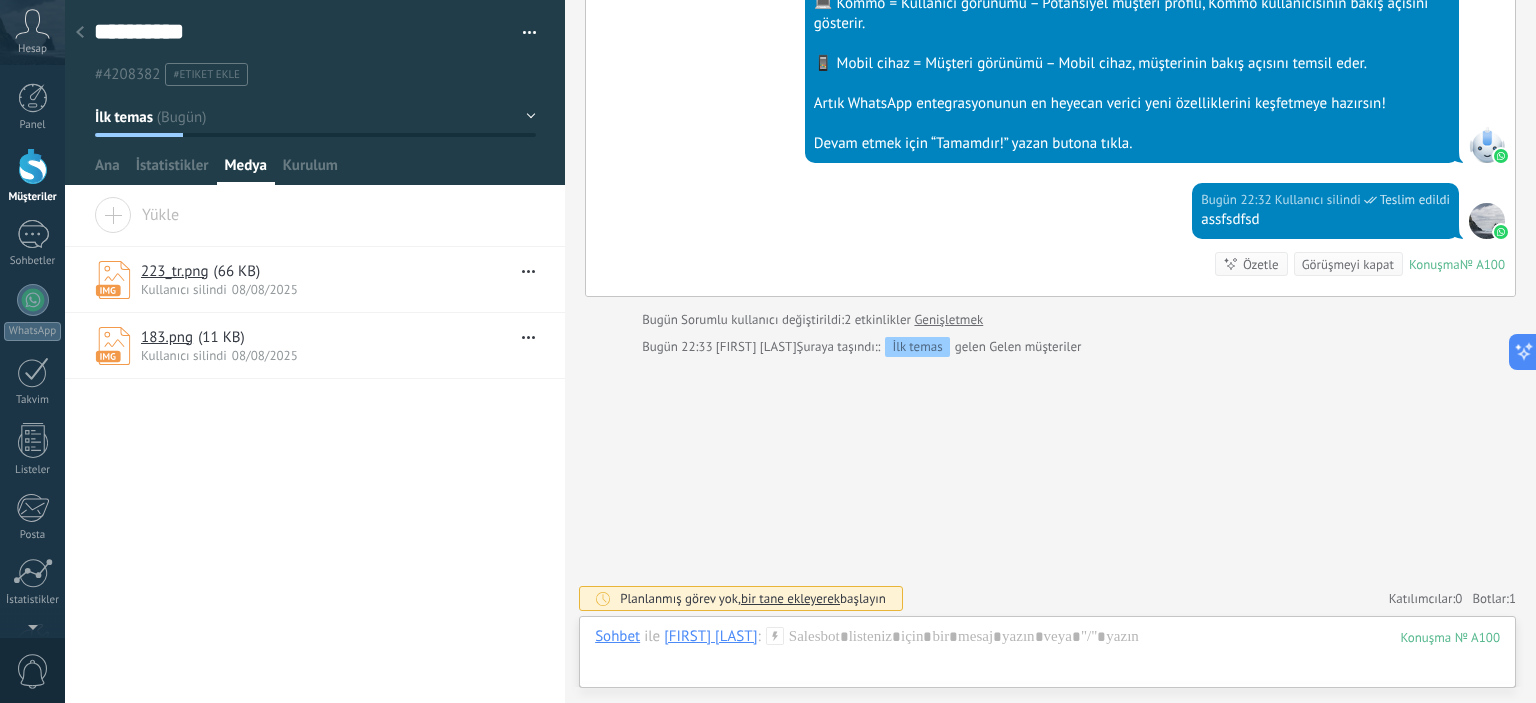 click on "( 66 KB )" at bounding box center (237, 271) 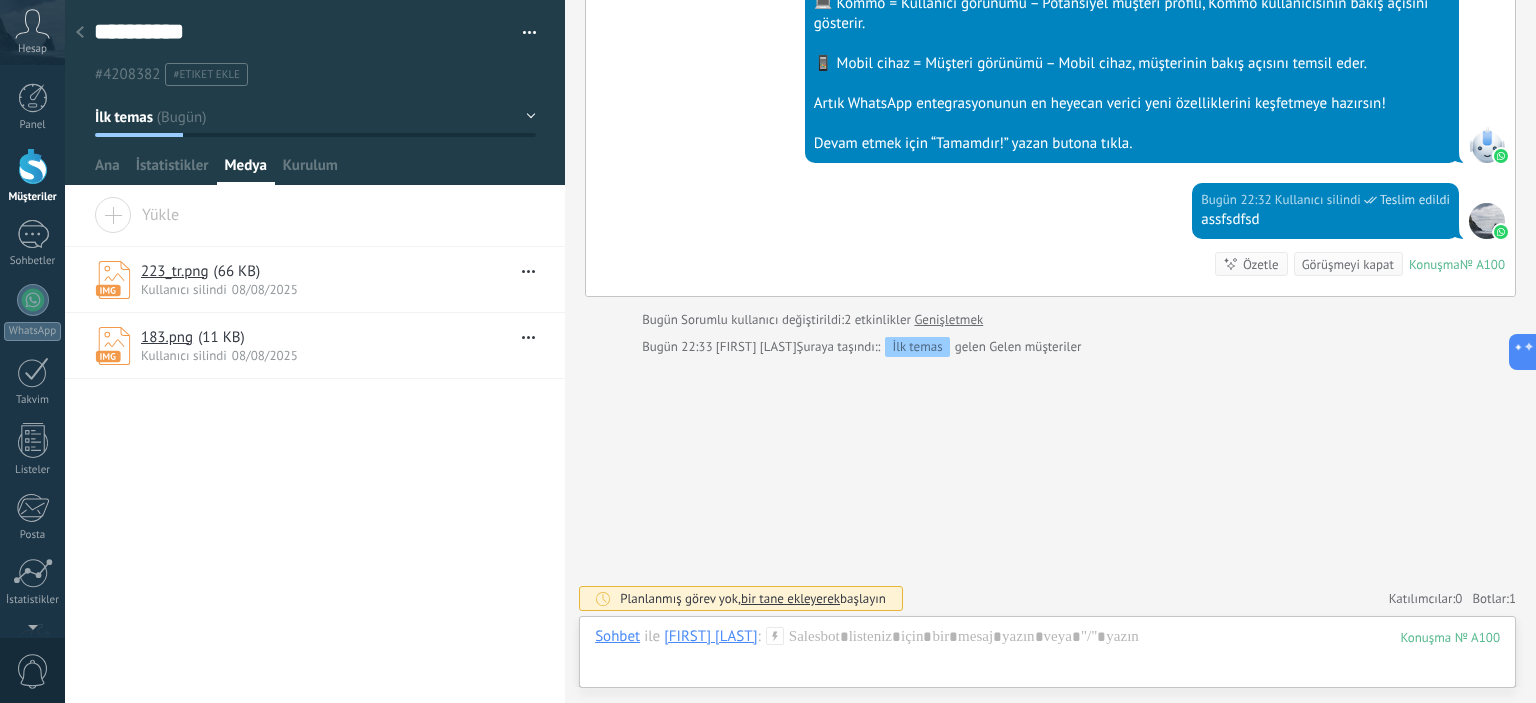 click on "223_tr.png" at bounding box center (175, 271) 